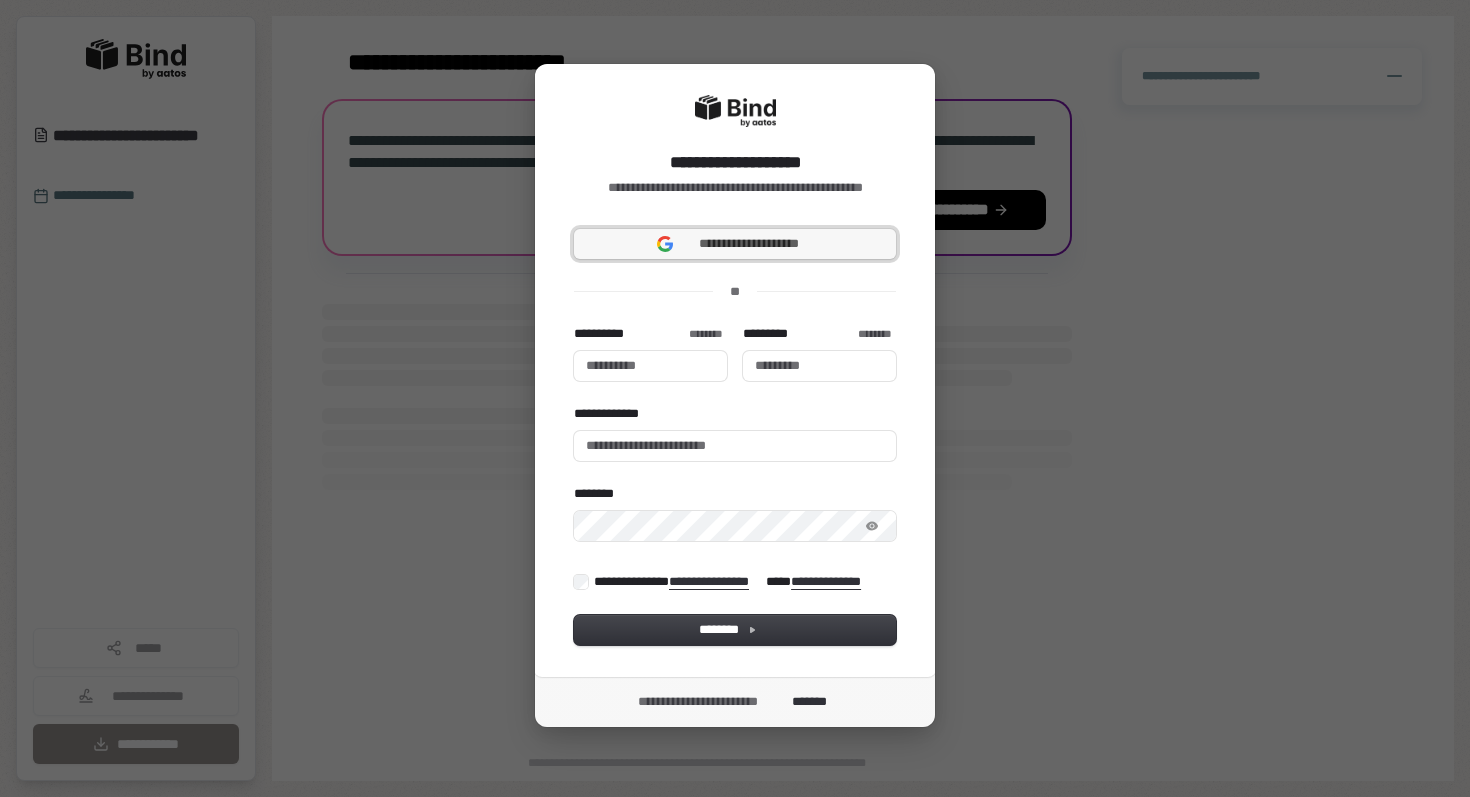 scroll, scrollTop: 0, scrollLeft: 0, axis: both 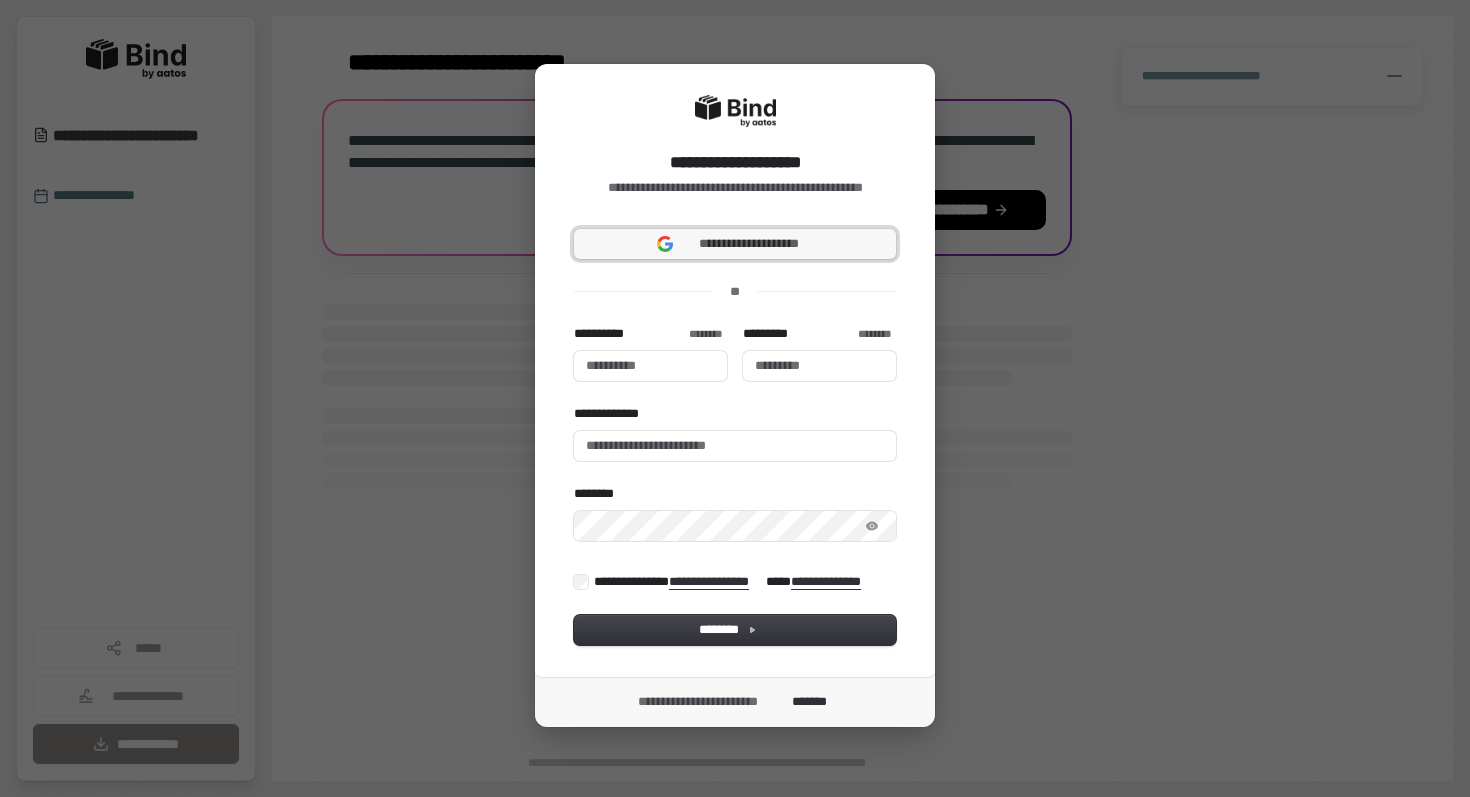 click on "**********" at bounding box center [749, 244] 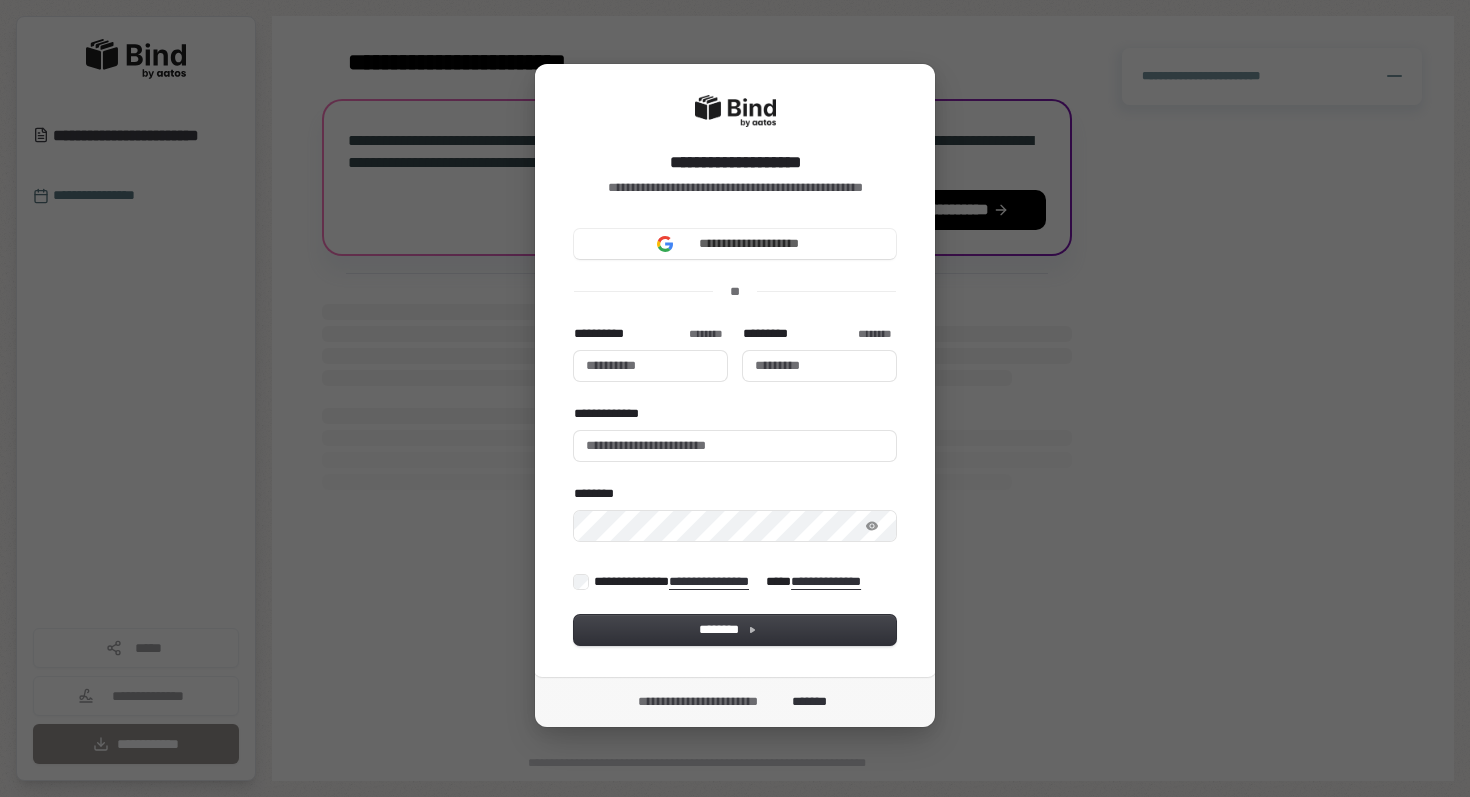 type 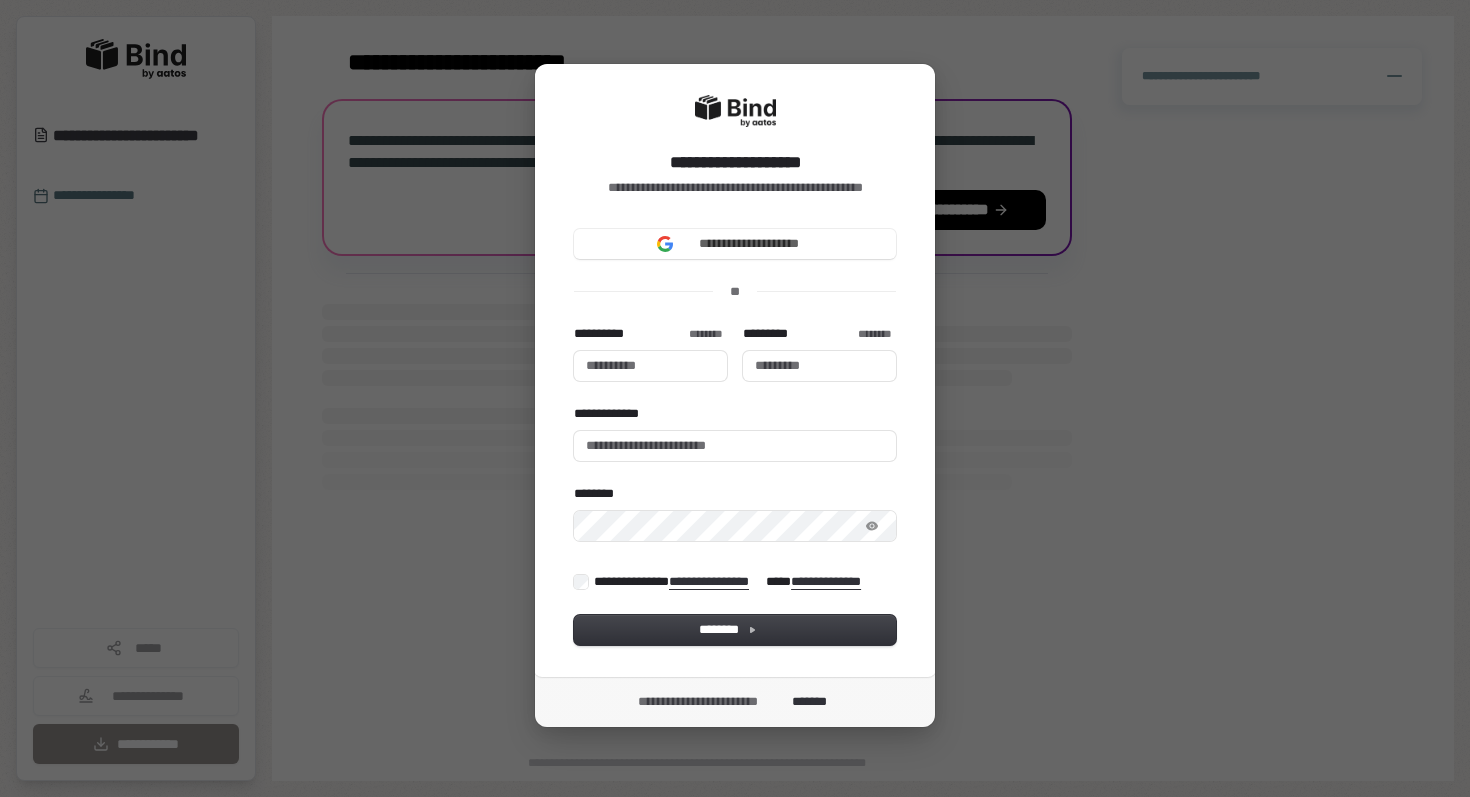 type 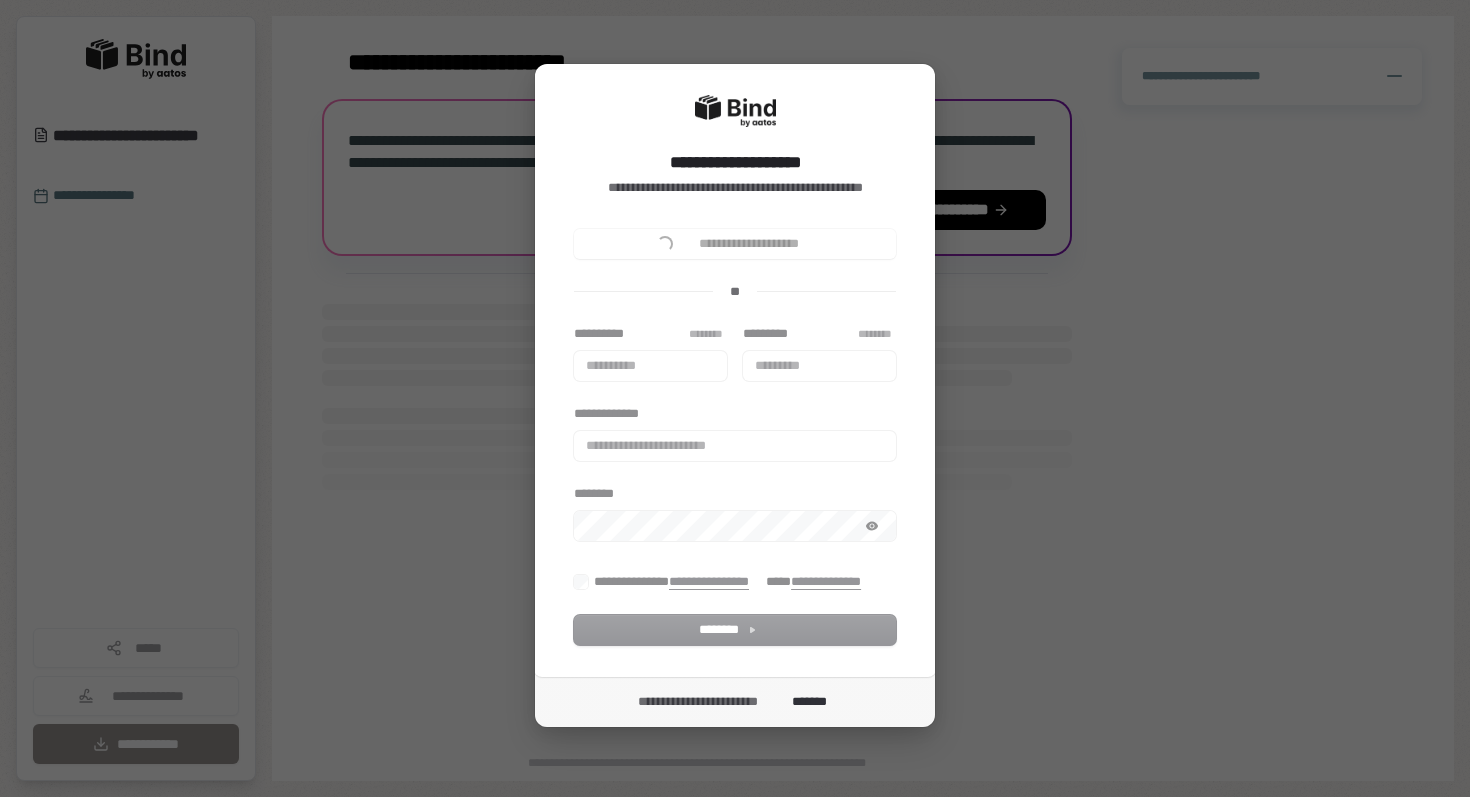 click on "**********" at bounding box center (735, 609) 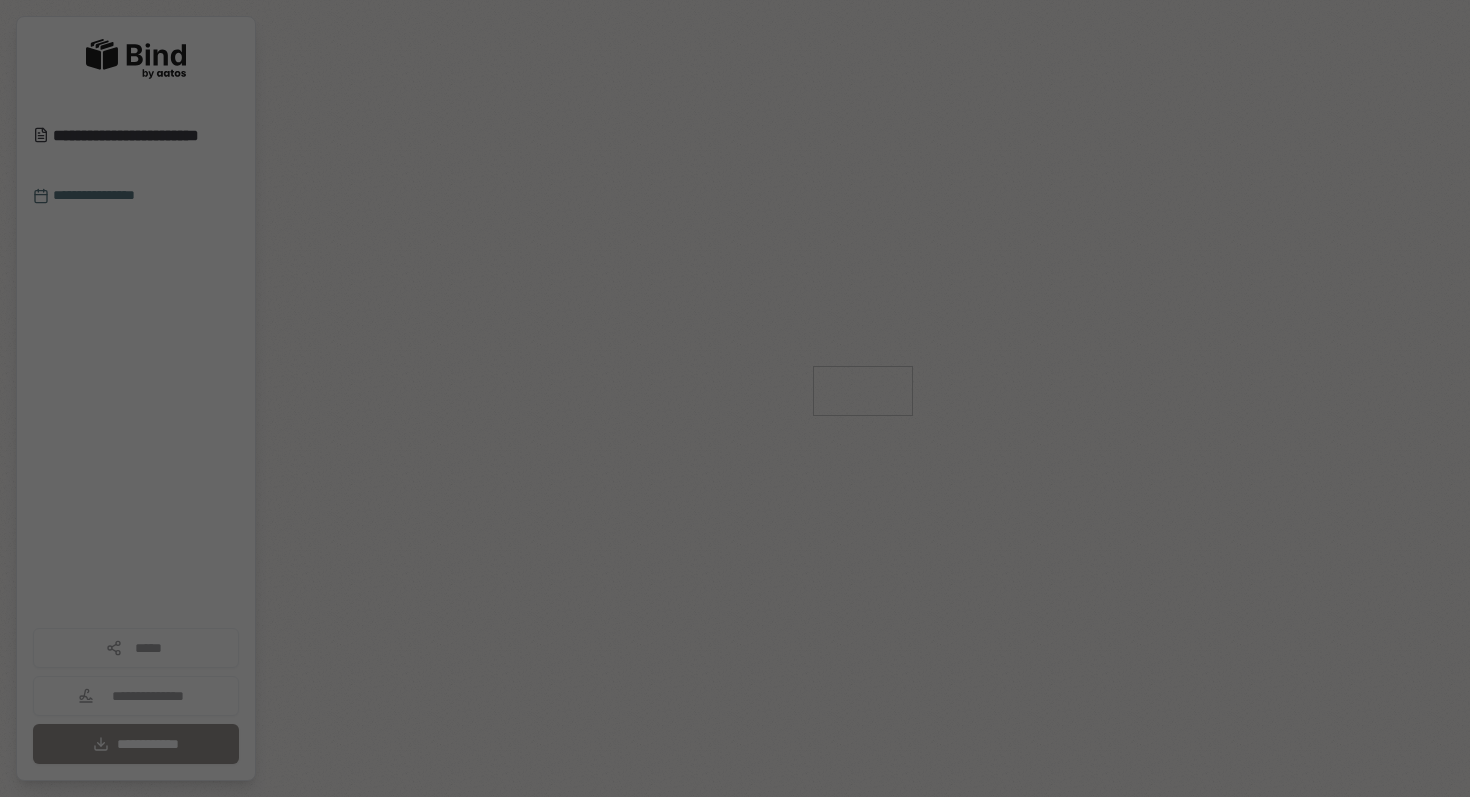 scroll, scrollTop: 0, scrollLeft: 0, axis: both 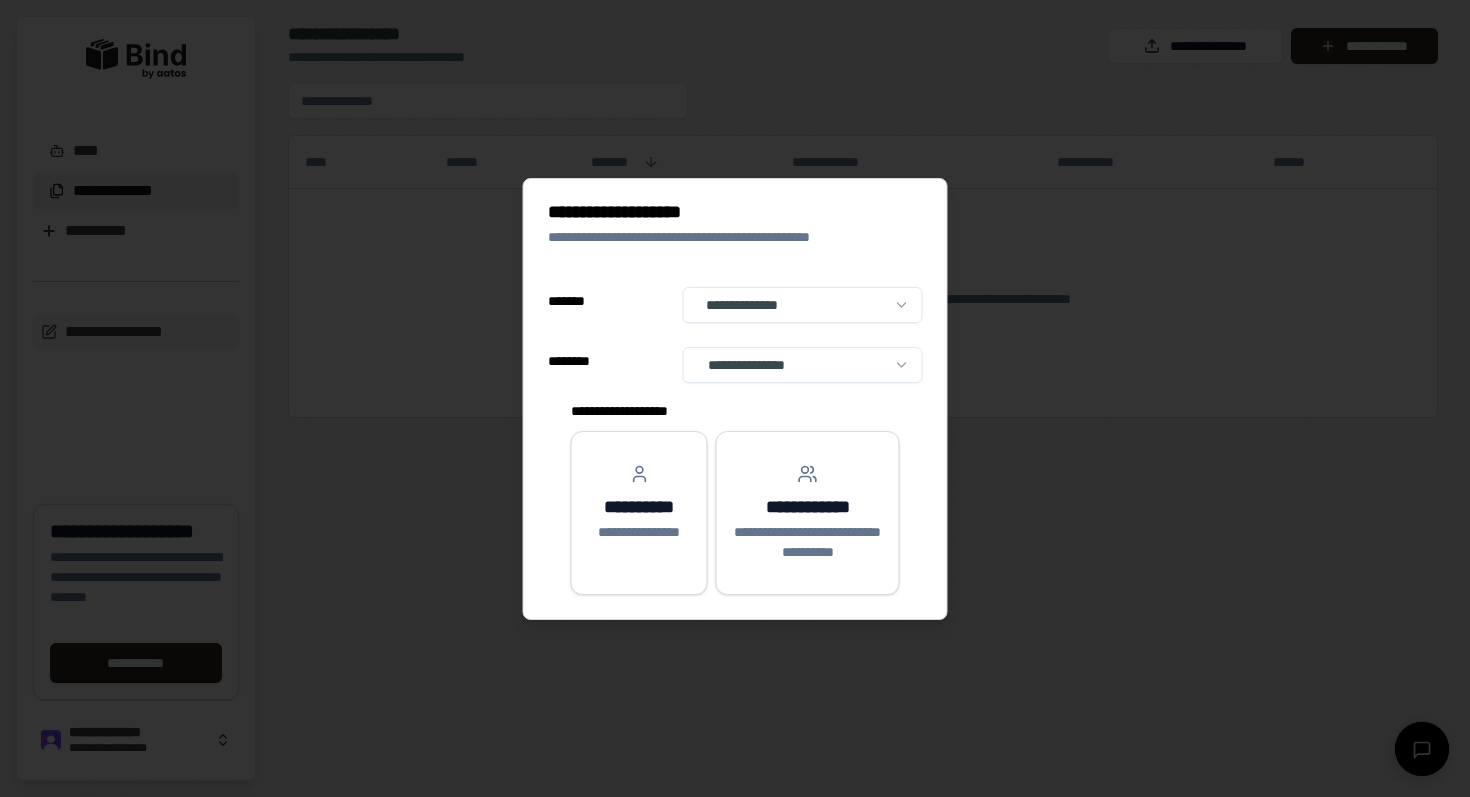 select on "******" 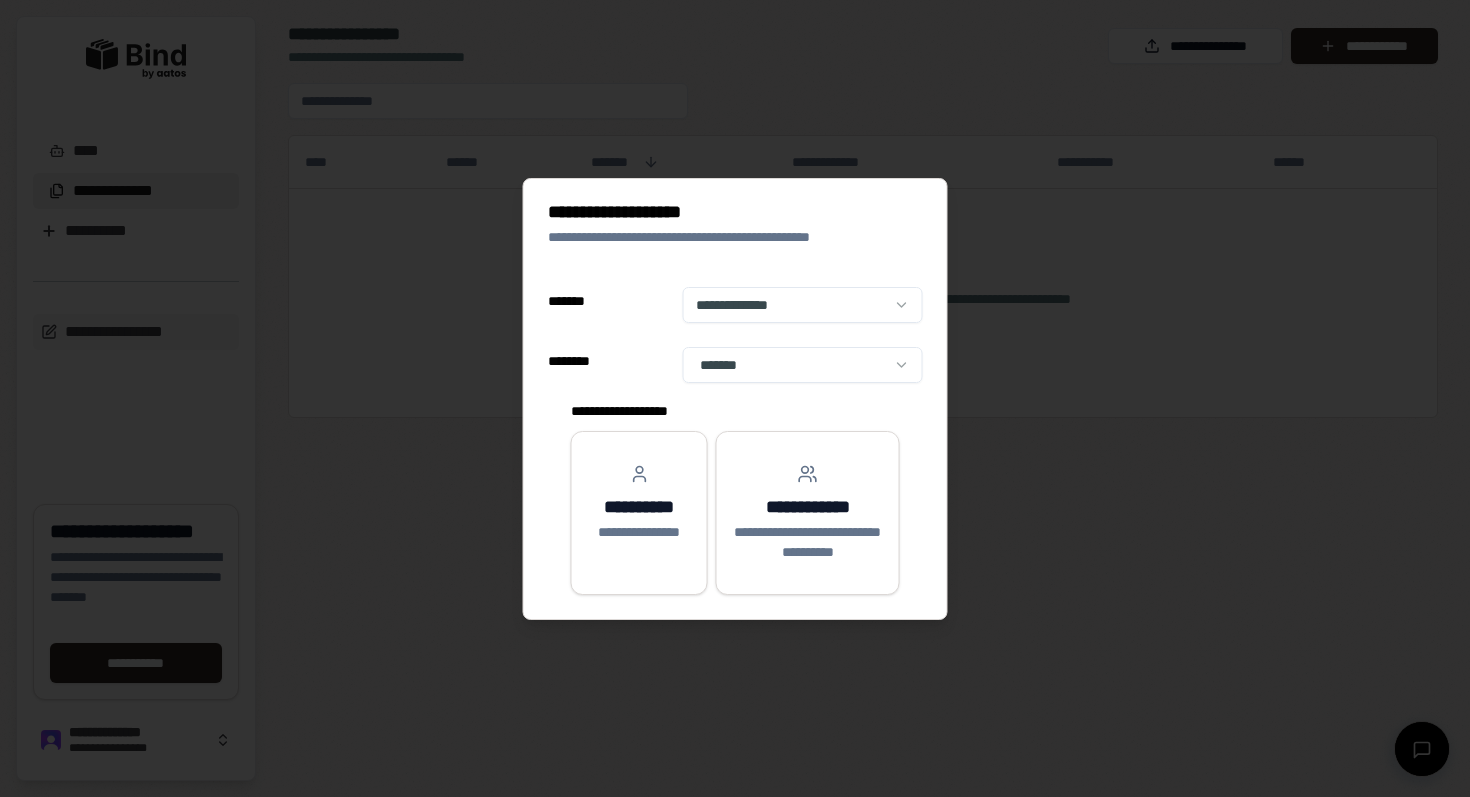 click on "**********" at bounding box center (735, 398) 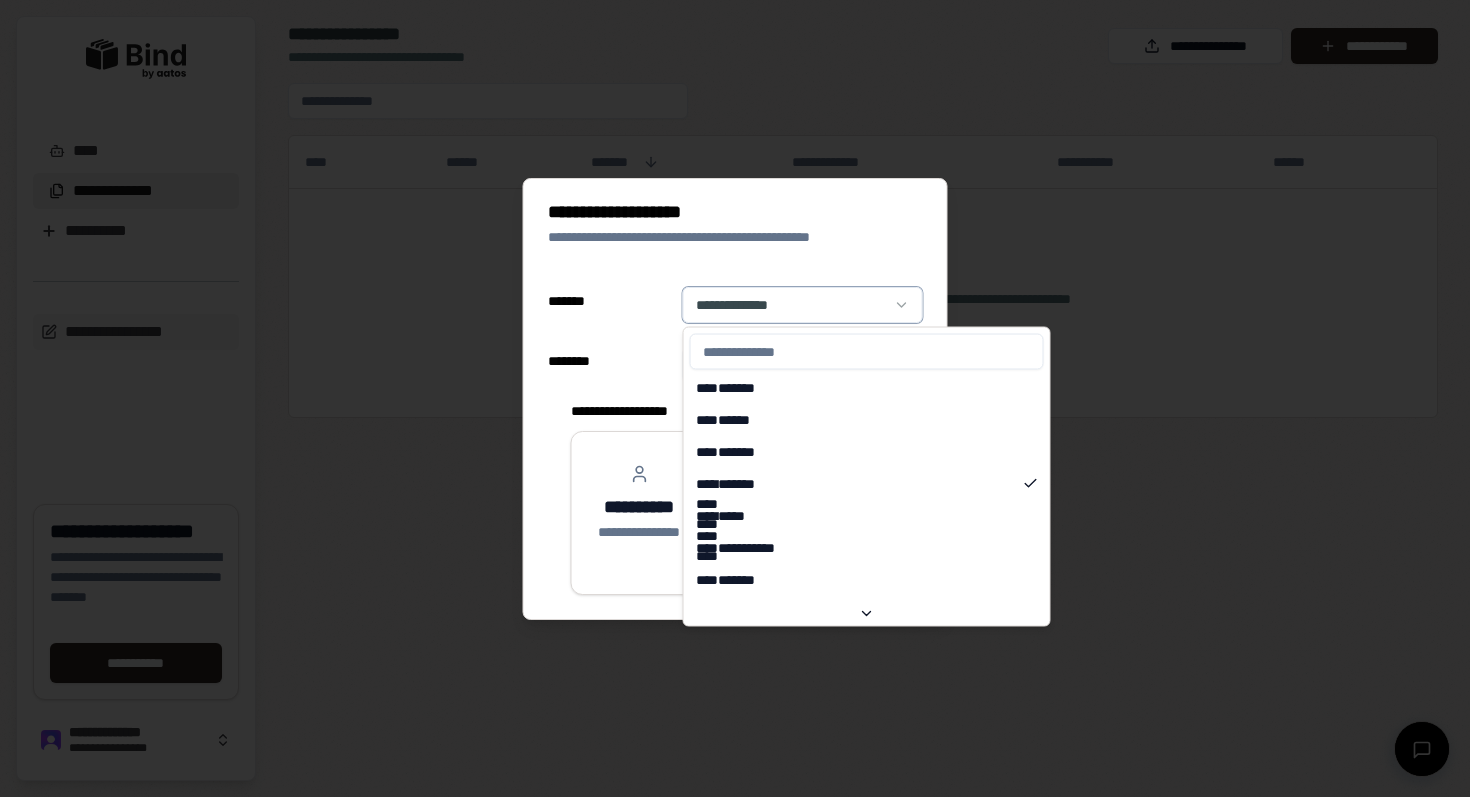 click on "**********" at bounding box center (735, 398) 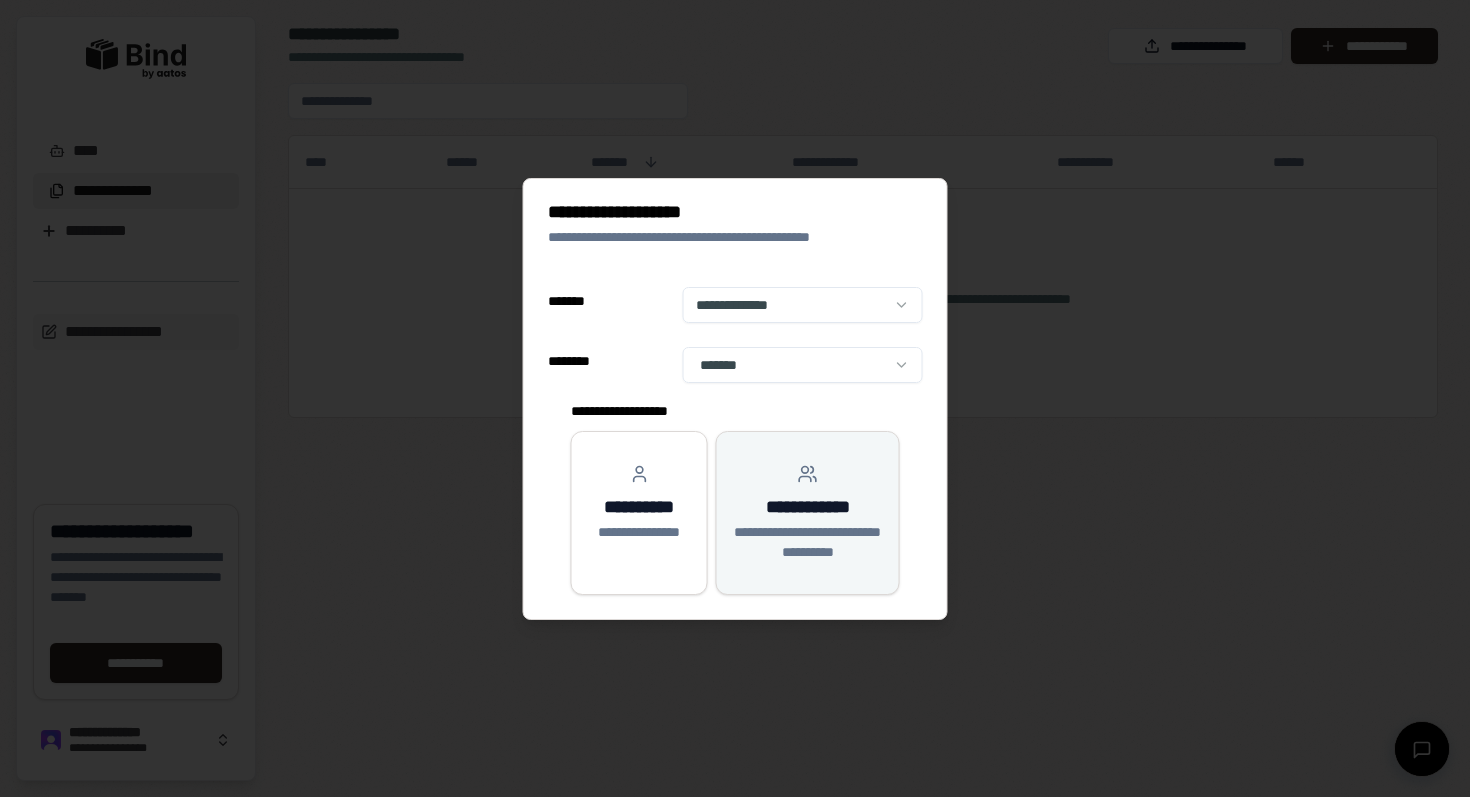 click on "**********" at bounding box center [807, 507] 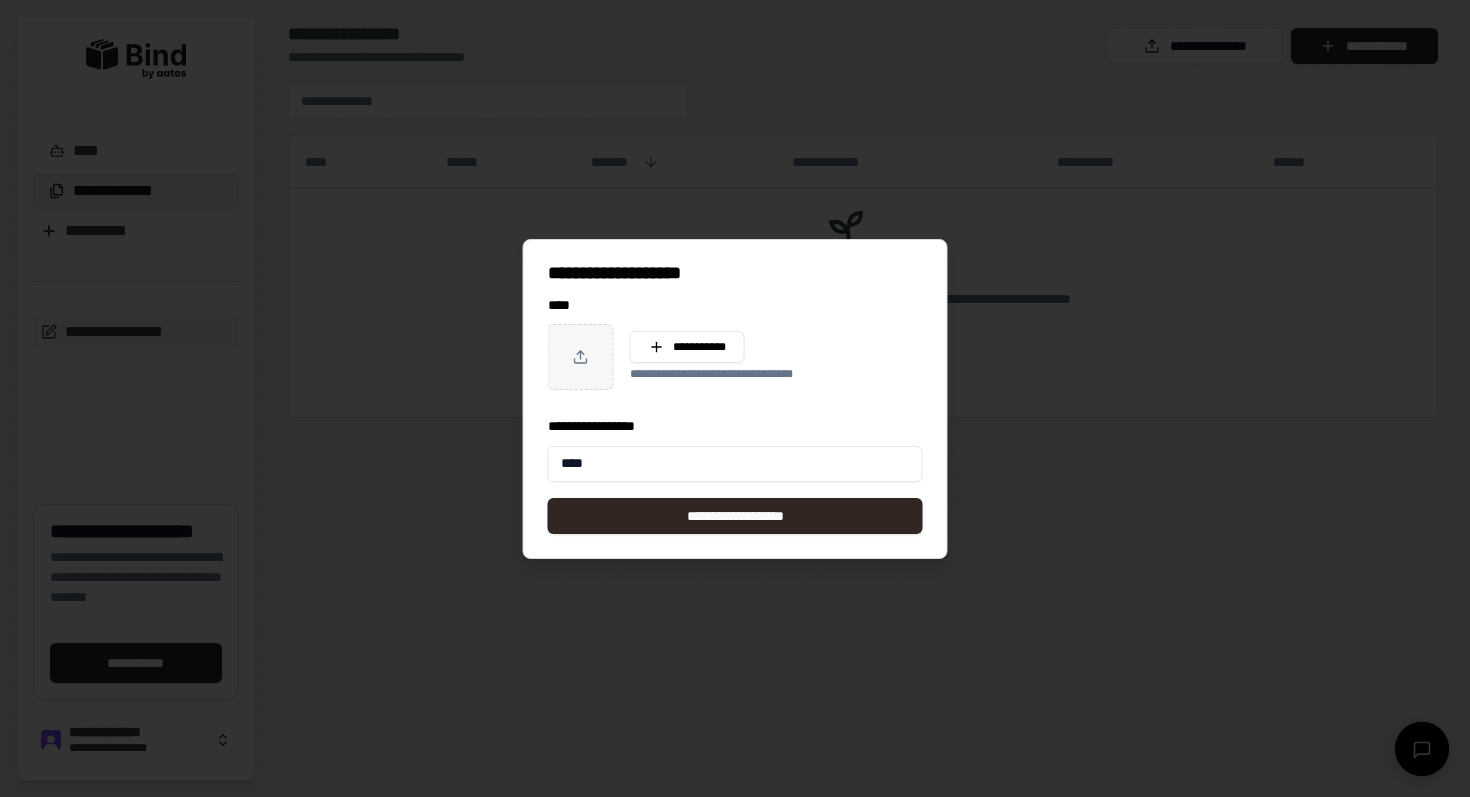 type on "**********" 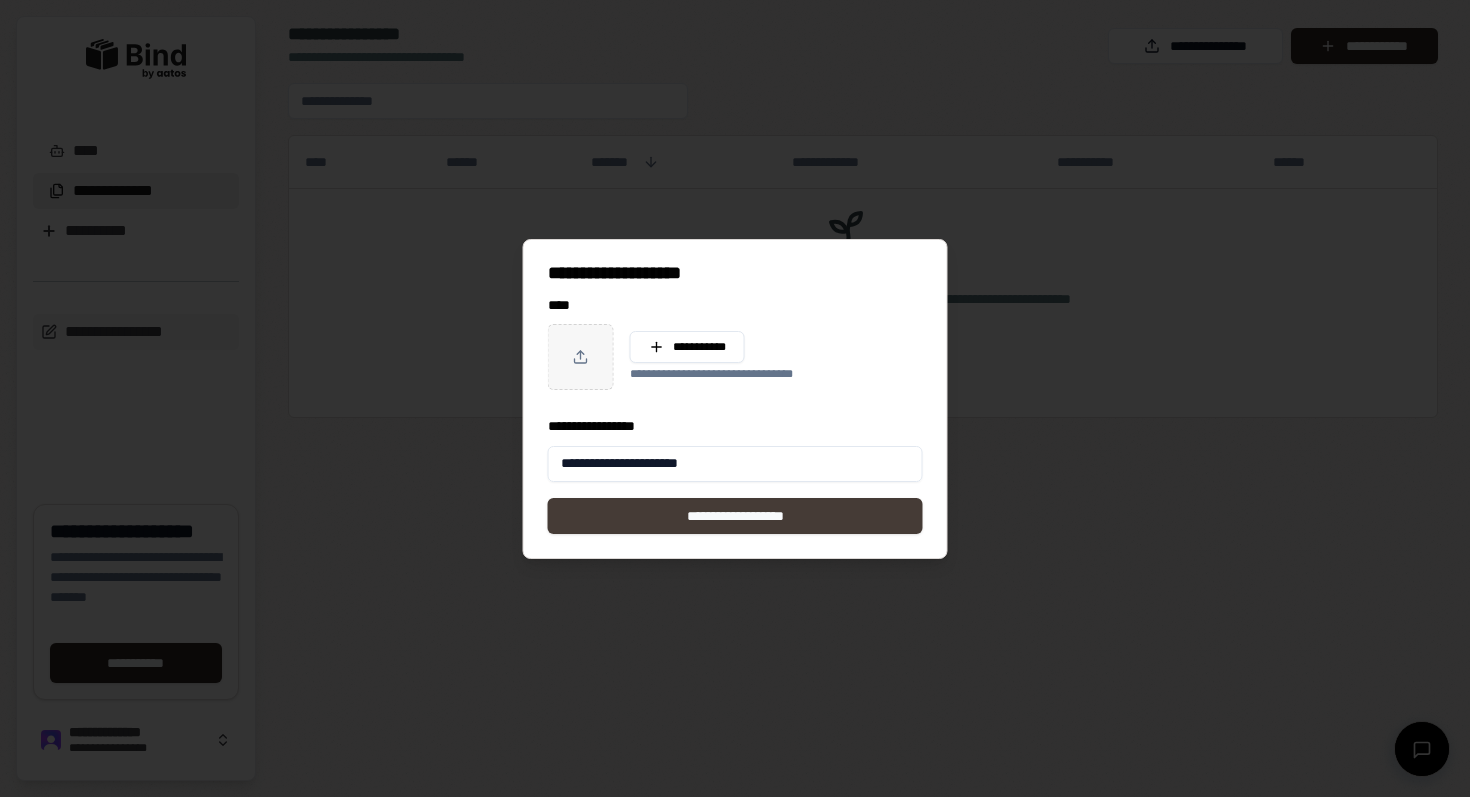 click on "**********" at bounding box center (735, 516) 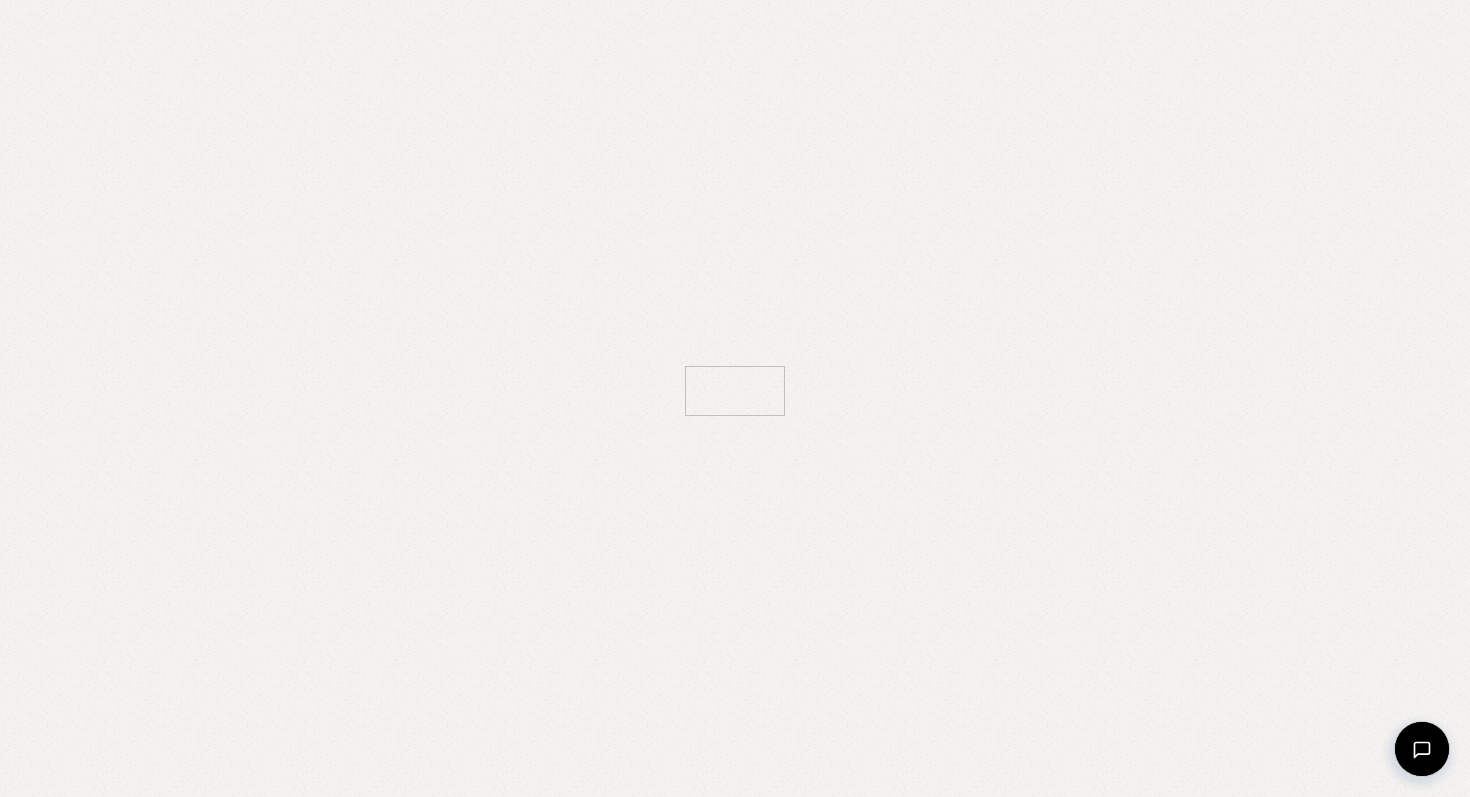 scroll, scrollTop: 0, scrollLeft: 0, axis: both 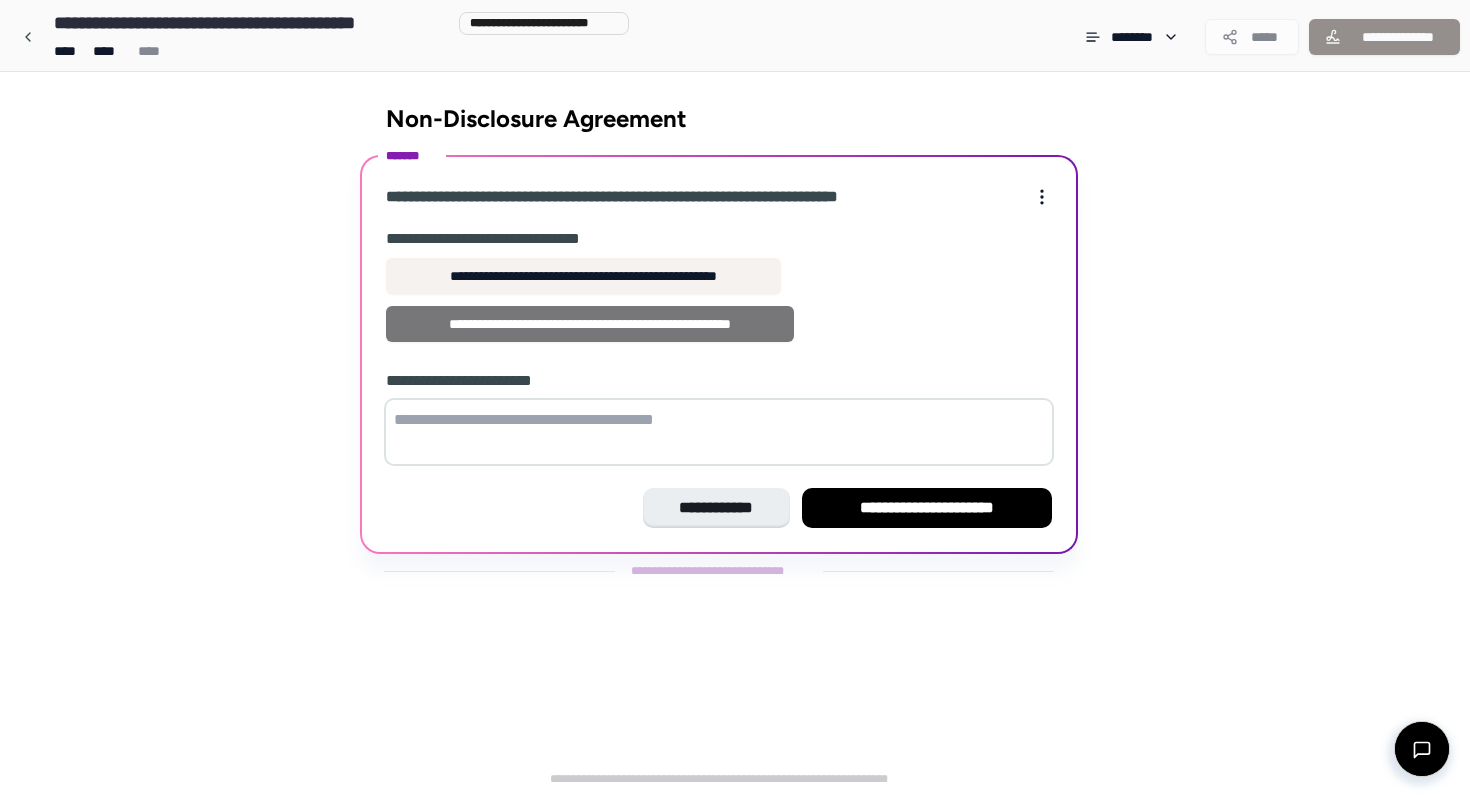 click on "**********" at bounding box center (590, 324) 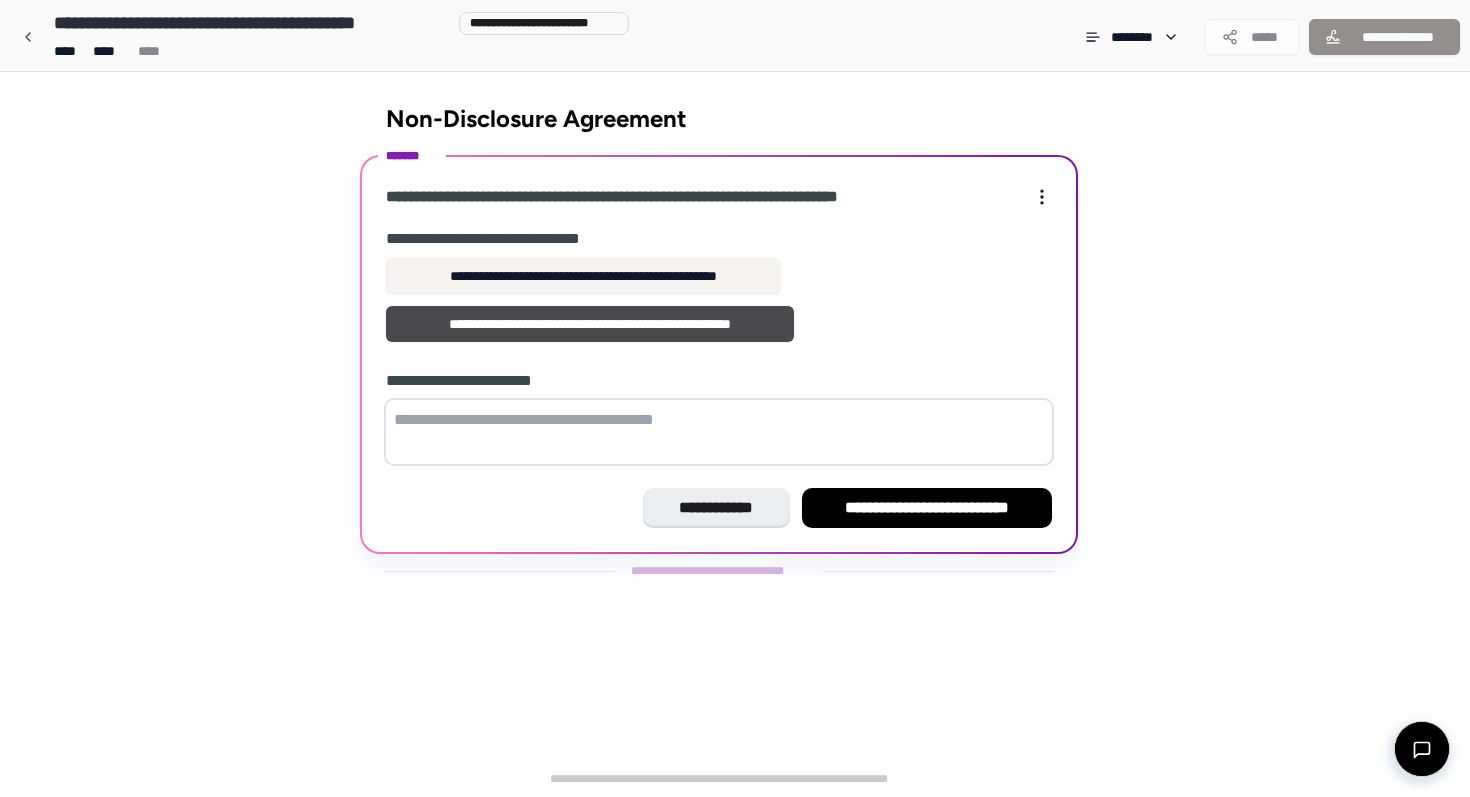 click at bounding box center (719, 432) 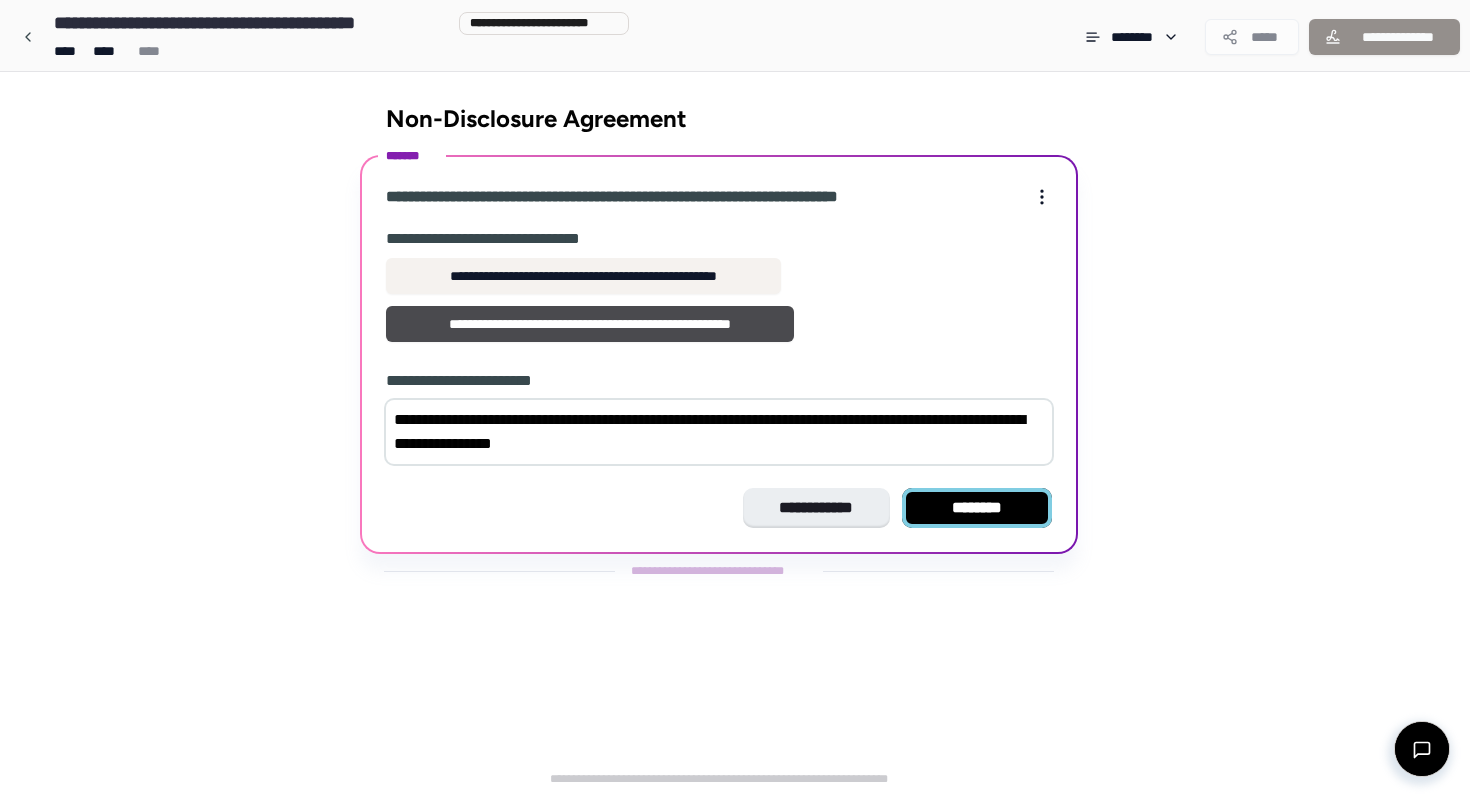 type on "**********" 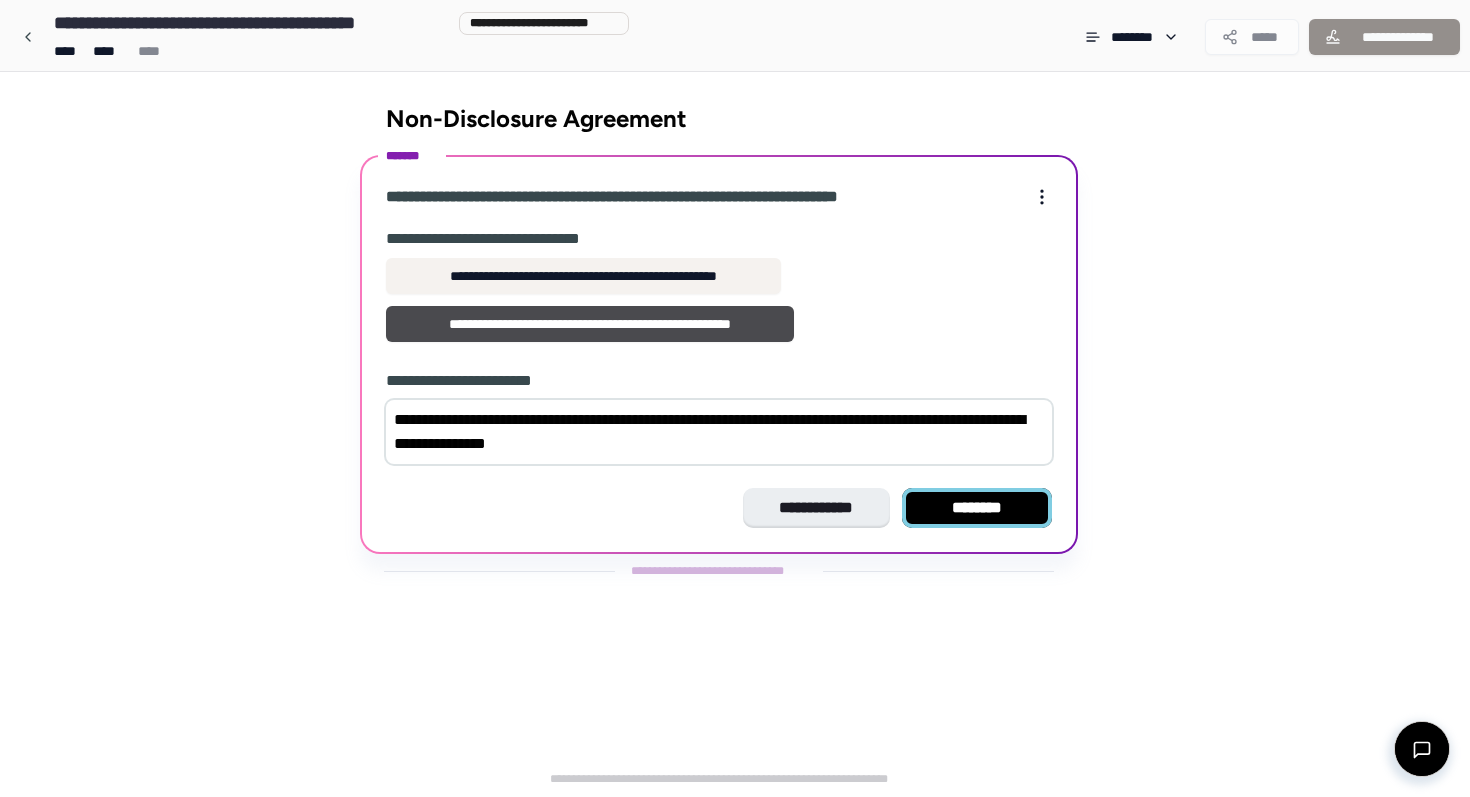 click on "********" at bounding box center [977, 508] 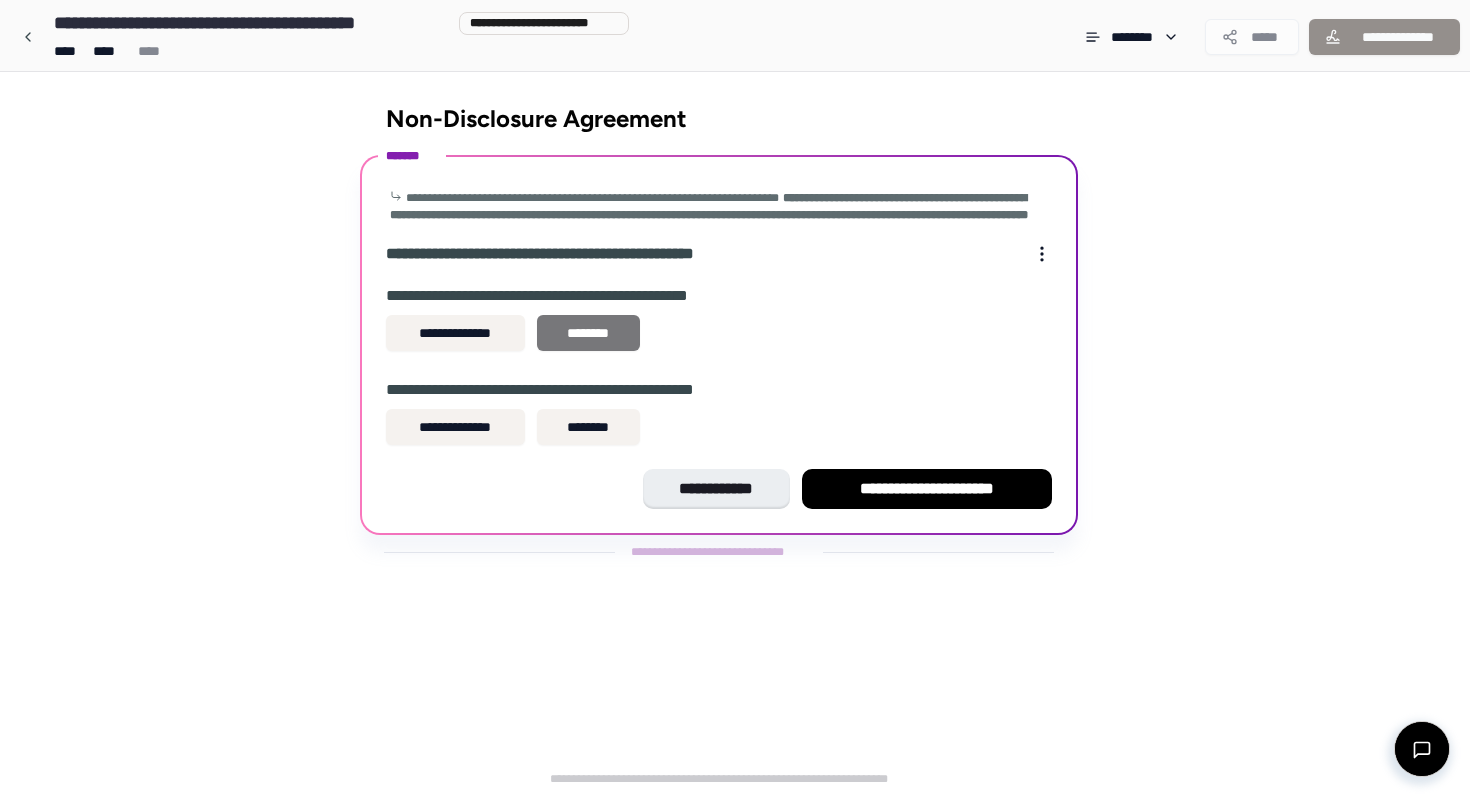 click on "********" at bounding box center [588, 333] 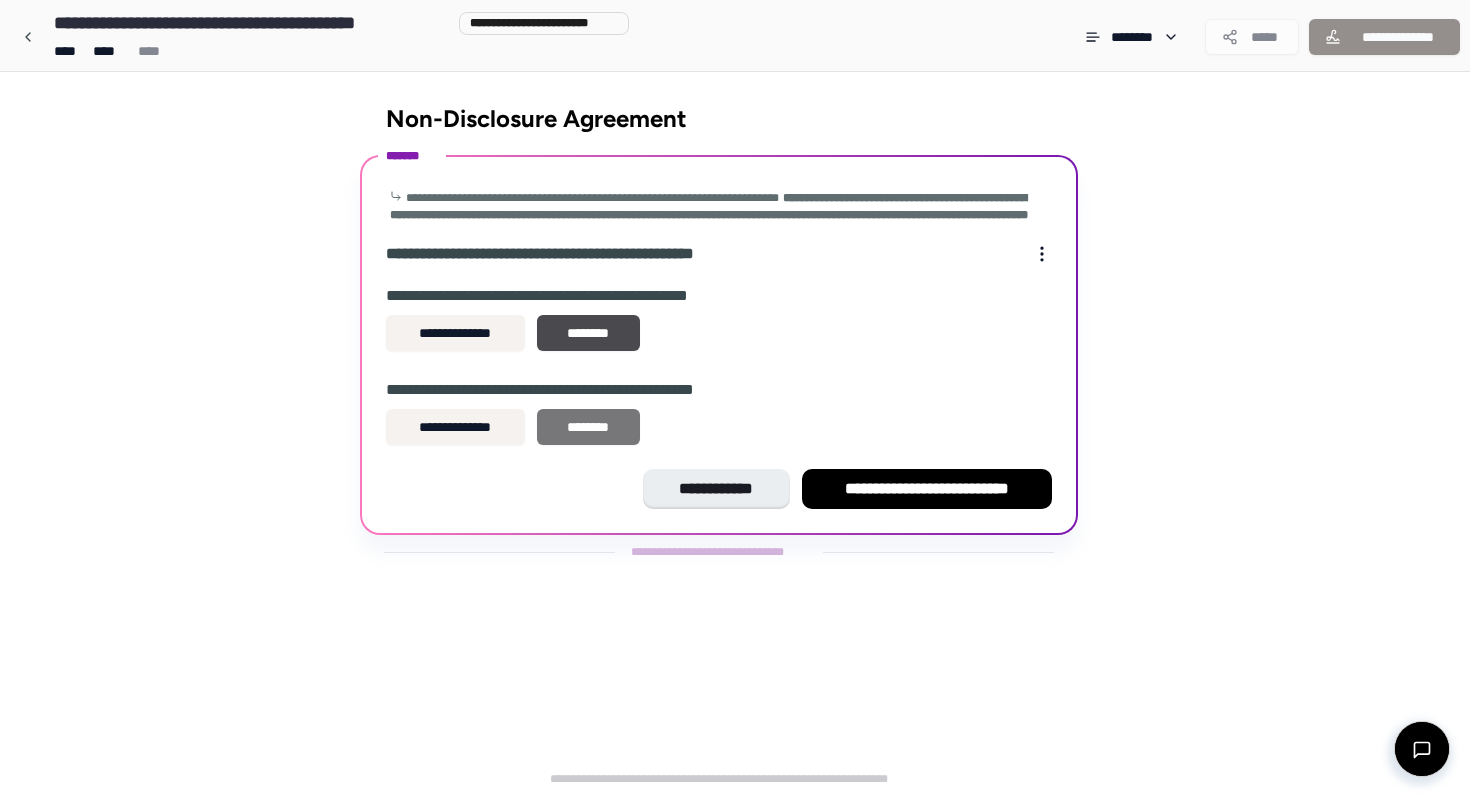 click on "********" at bounding box center [588, 427] 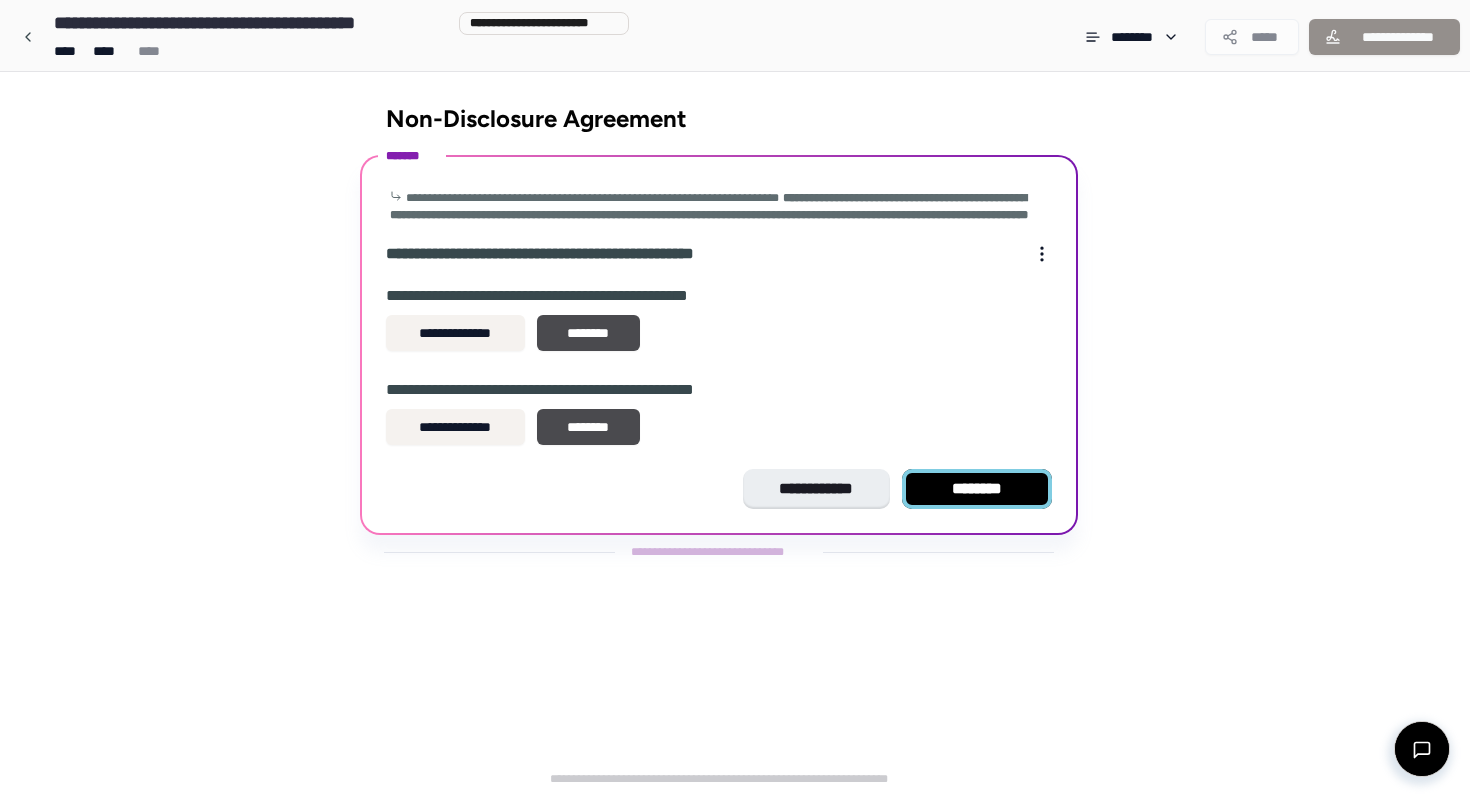 click on "********" at bounding box center [977, 489] 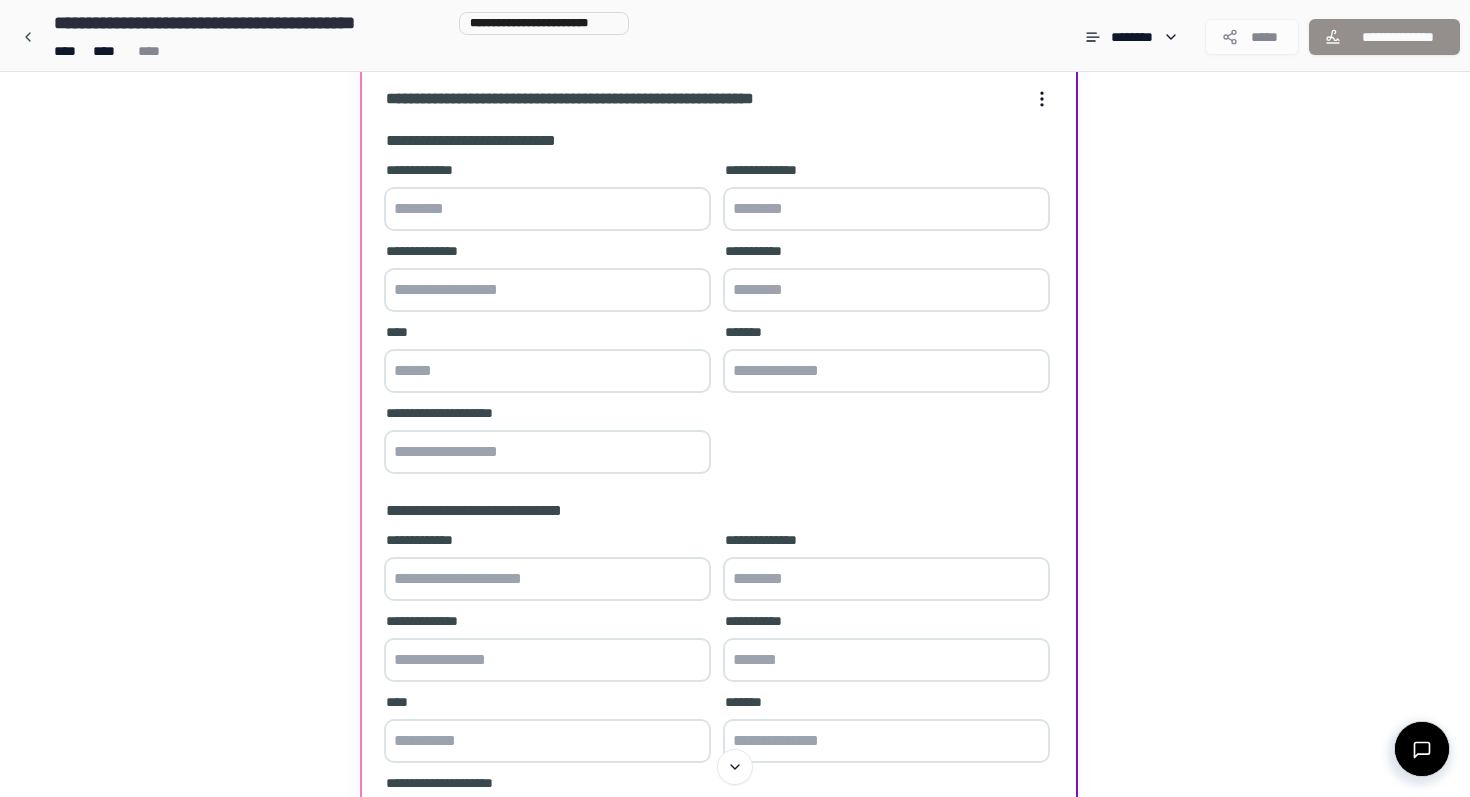 scroll, scrollTop: 178, scrollLeft: 0, axis: vertical 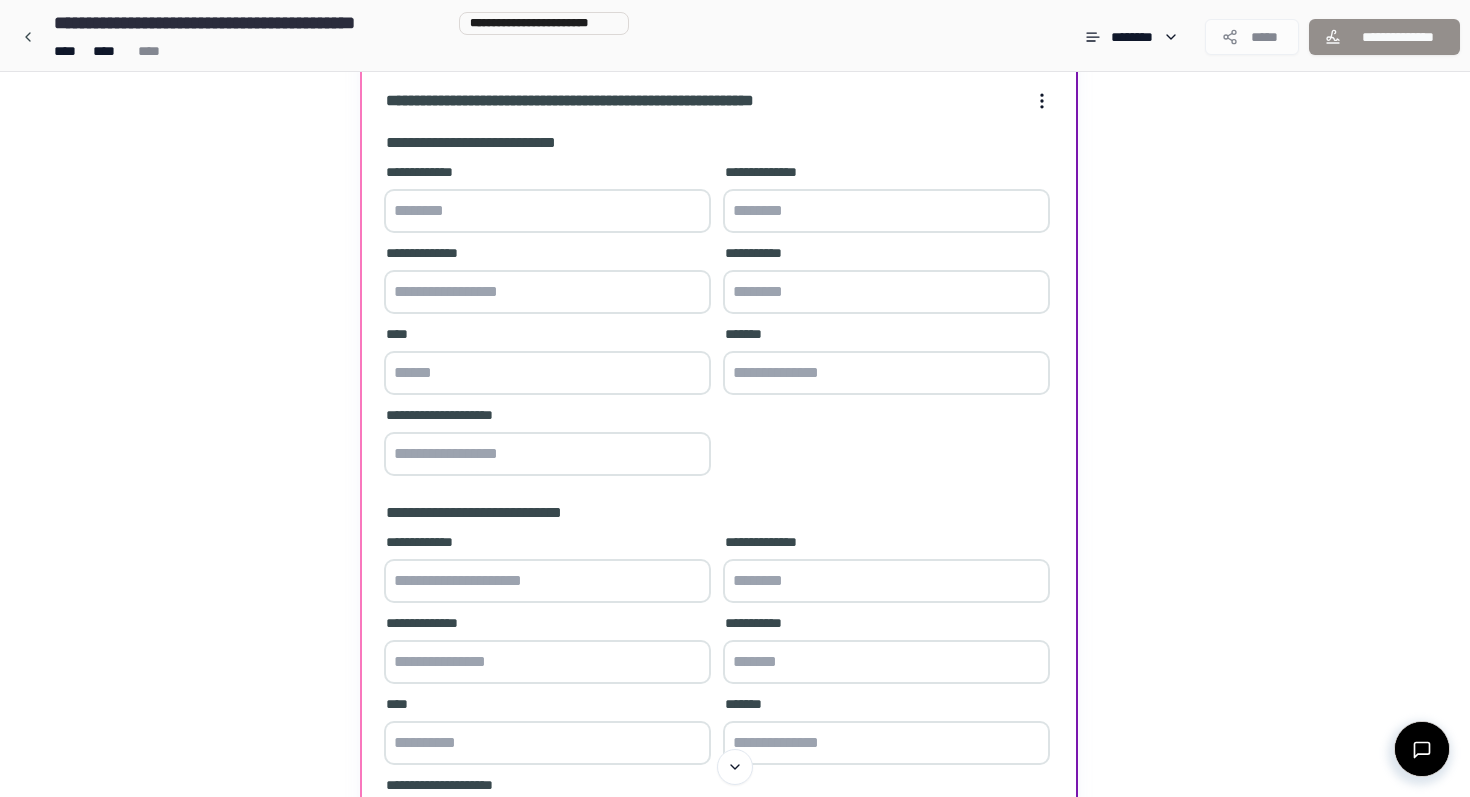 click at bounding box center (547, 211) 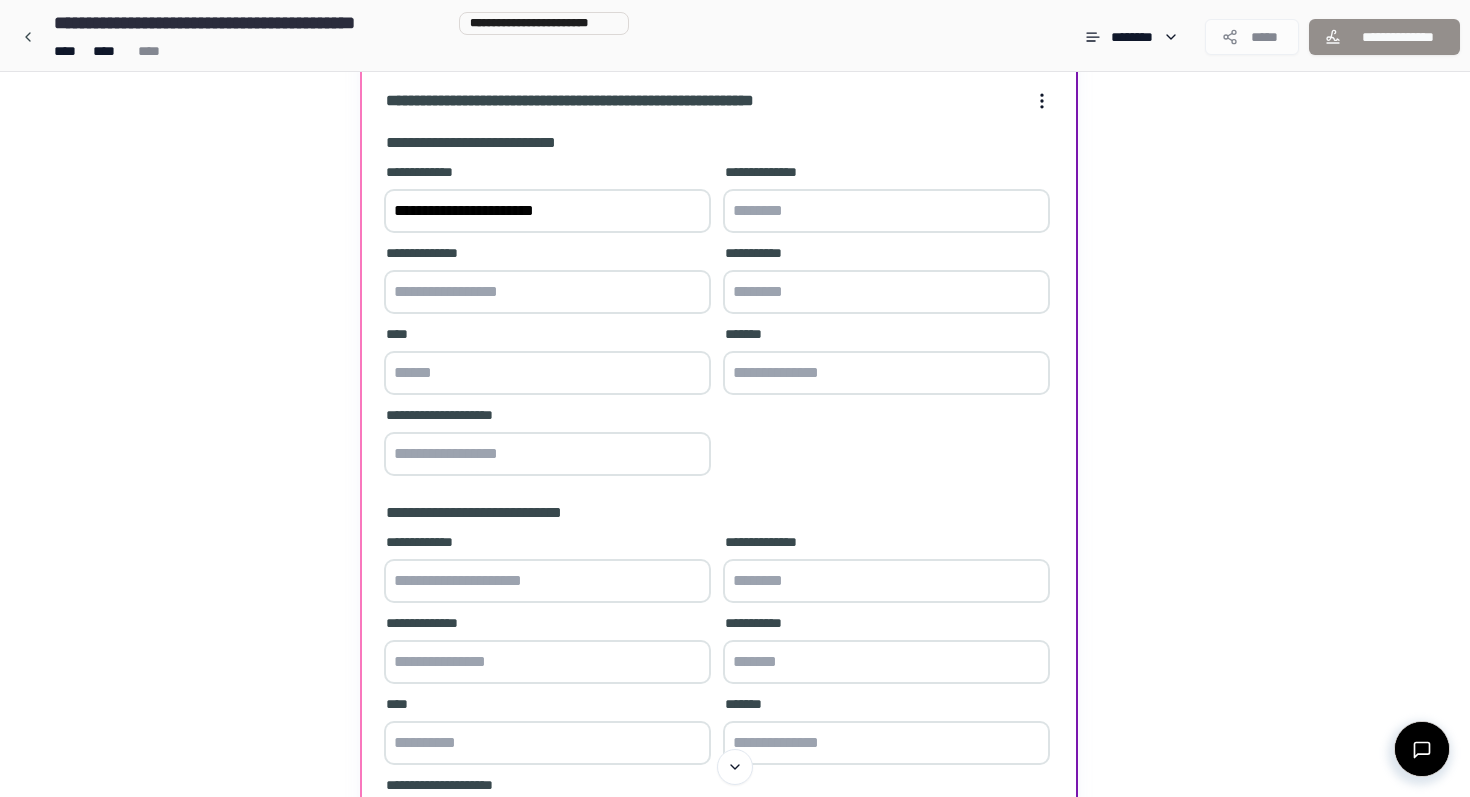 type on "**********" 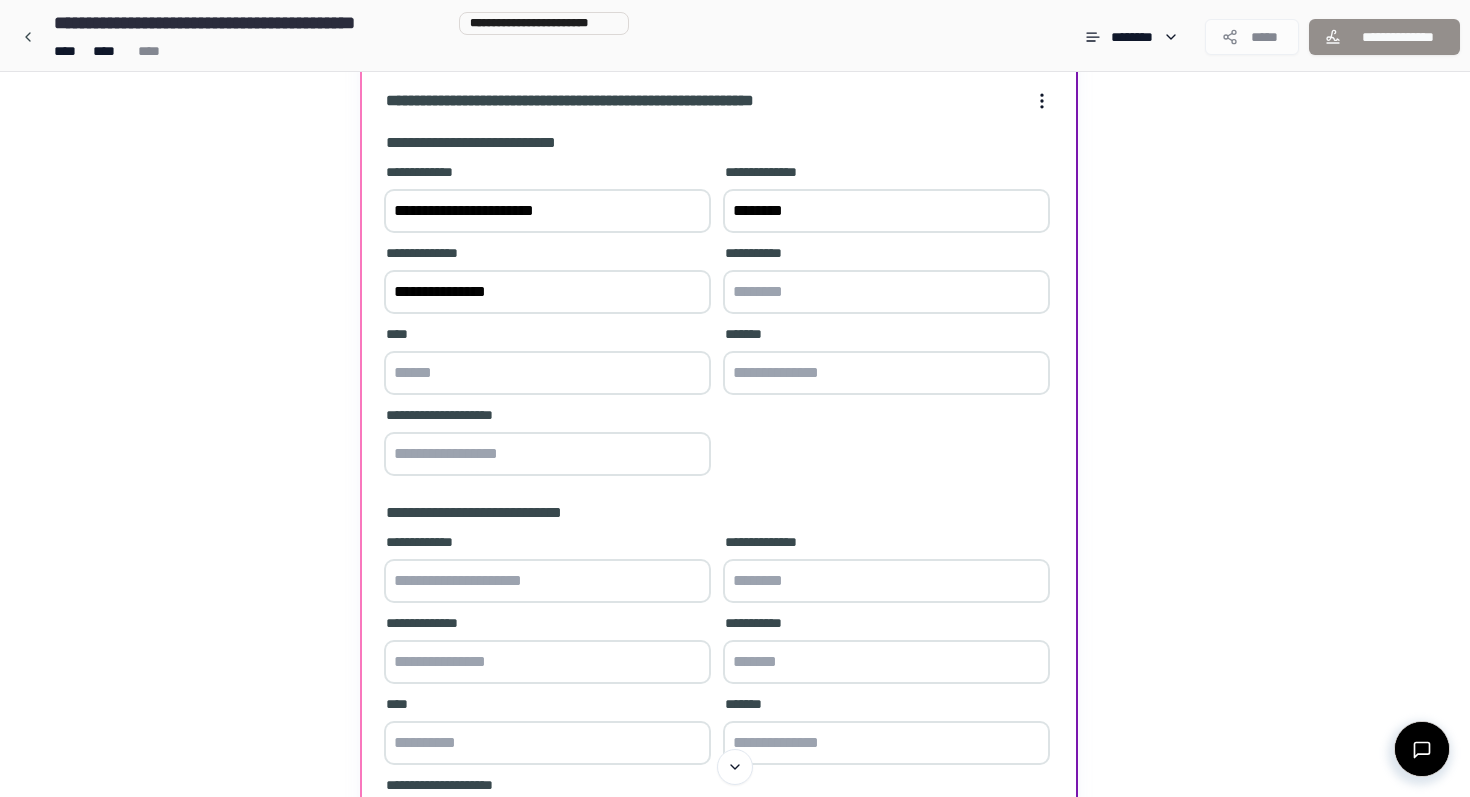type on "**********" 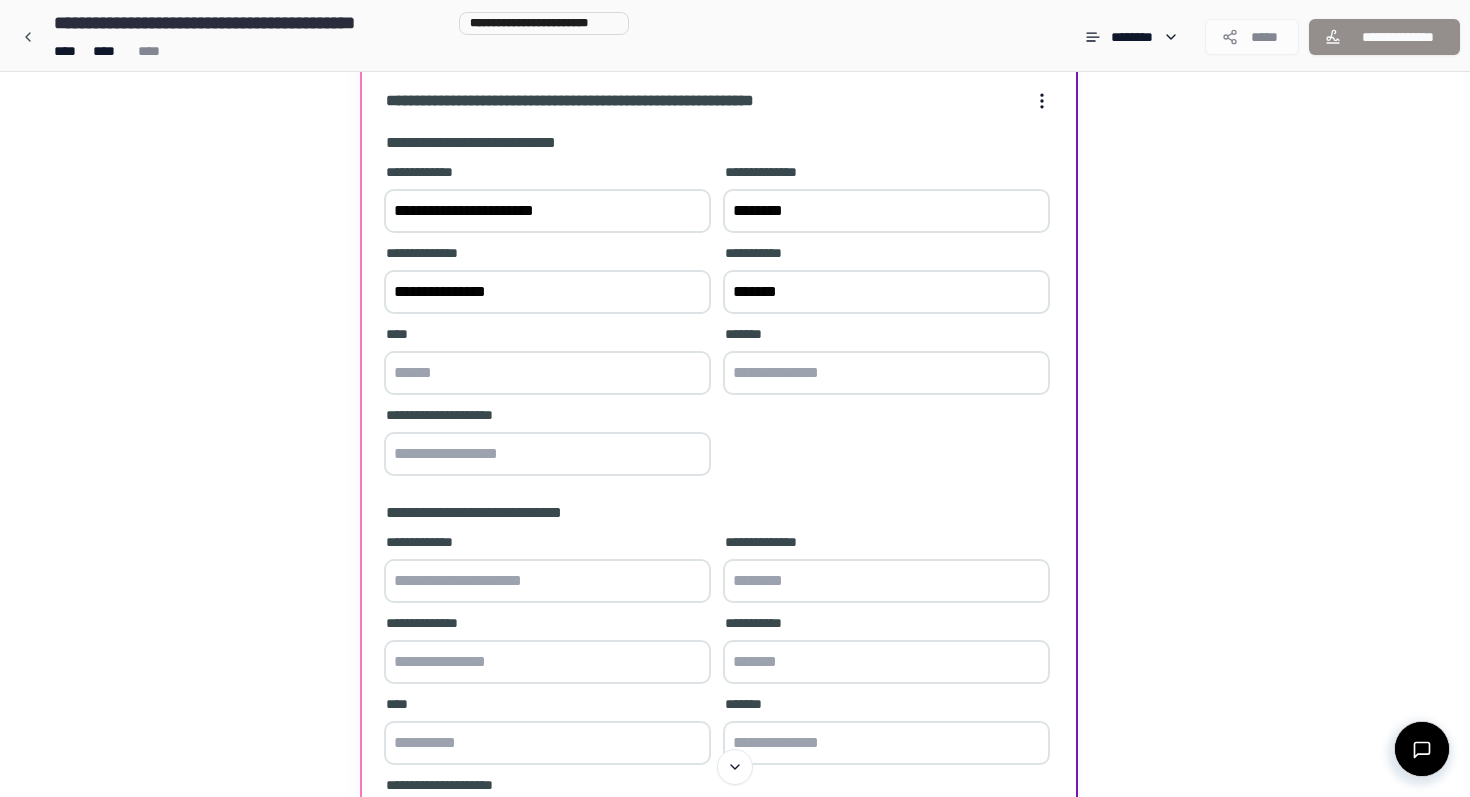 type on "*******" 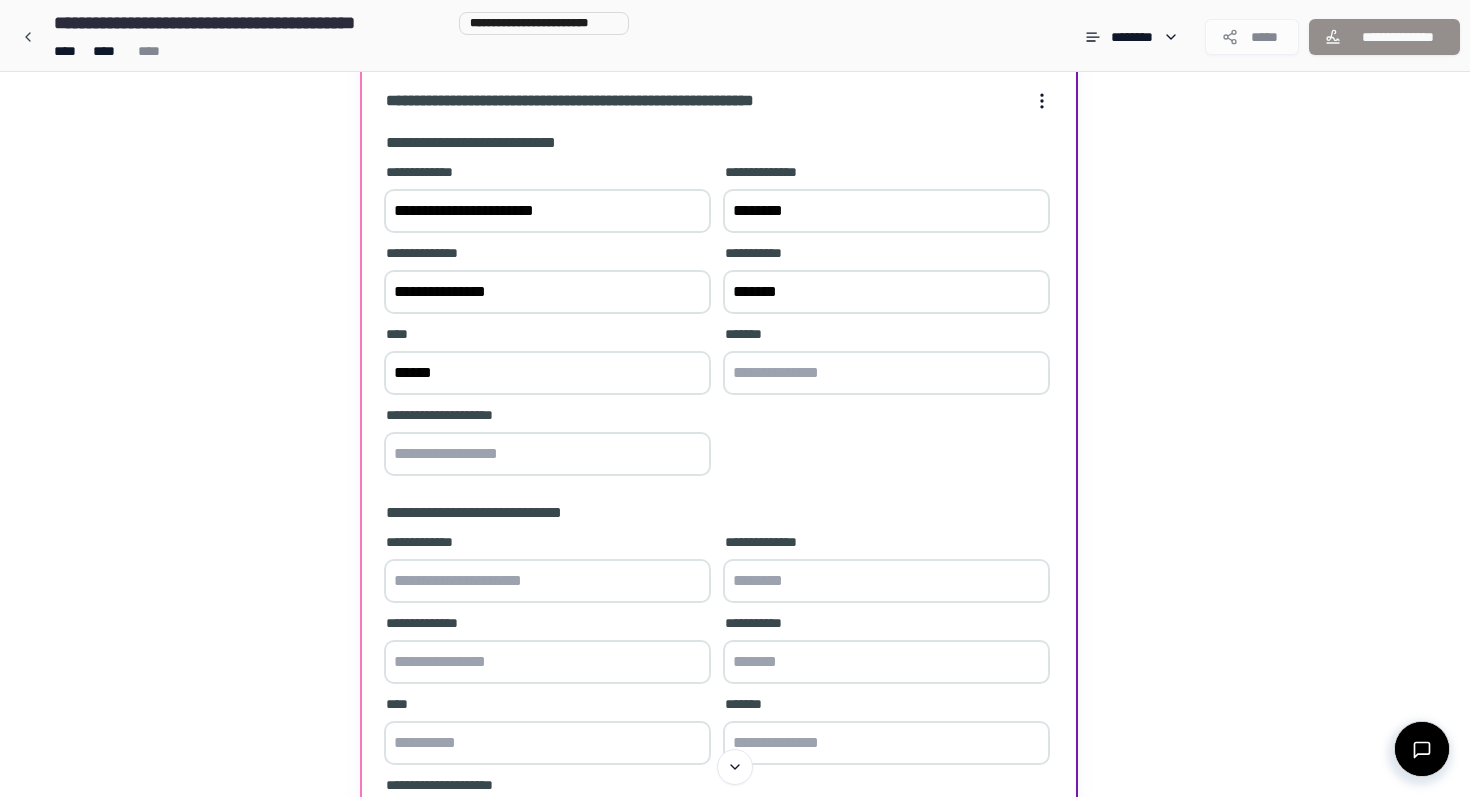 type on "******" 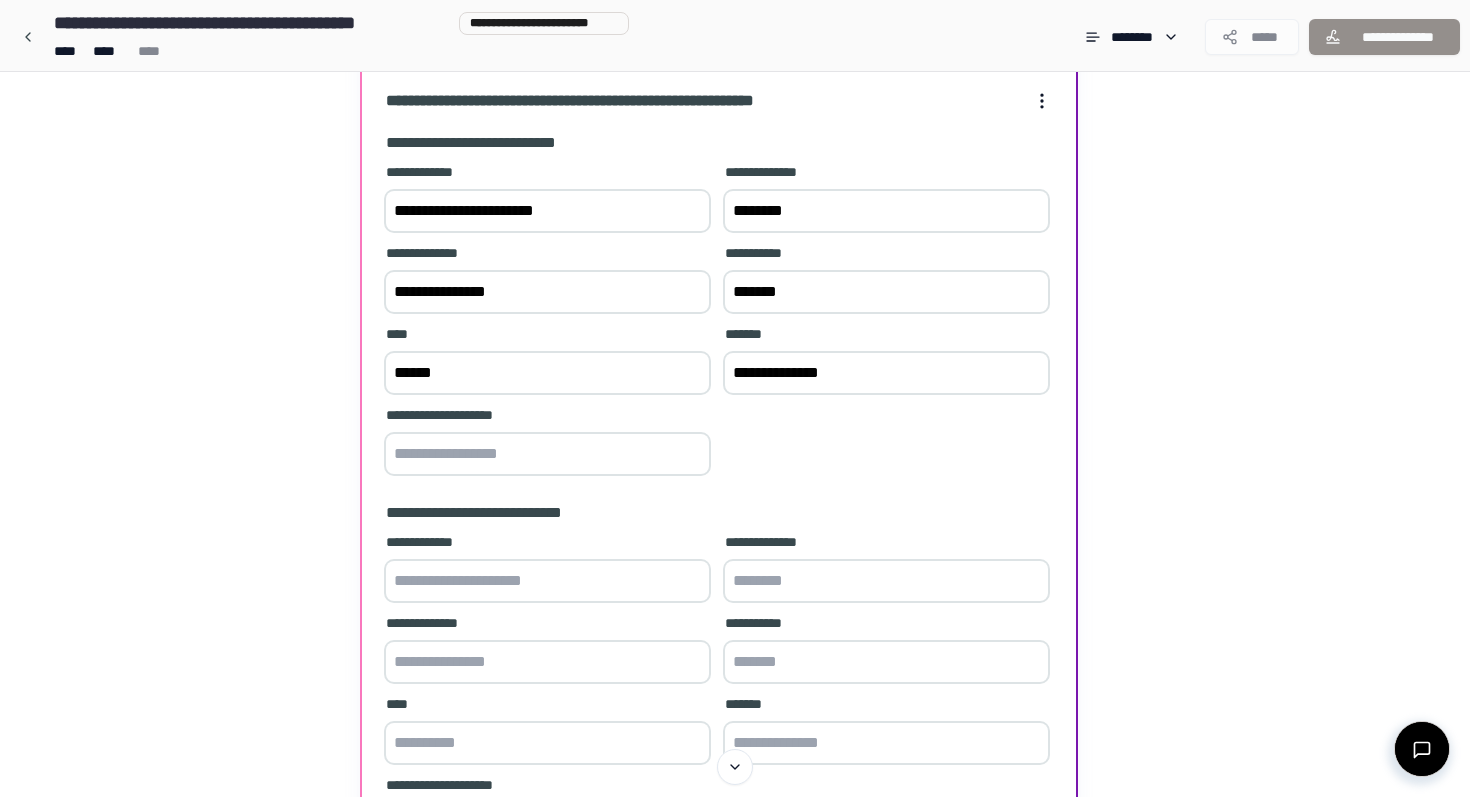 type on "**********" 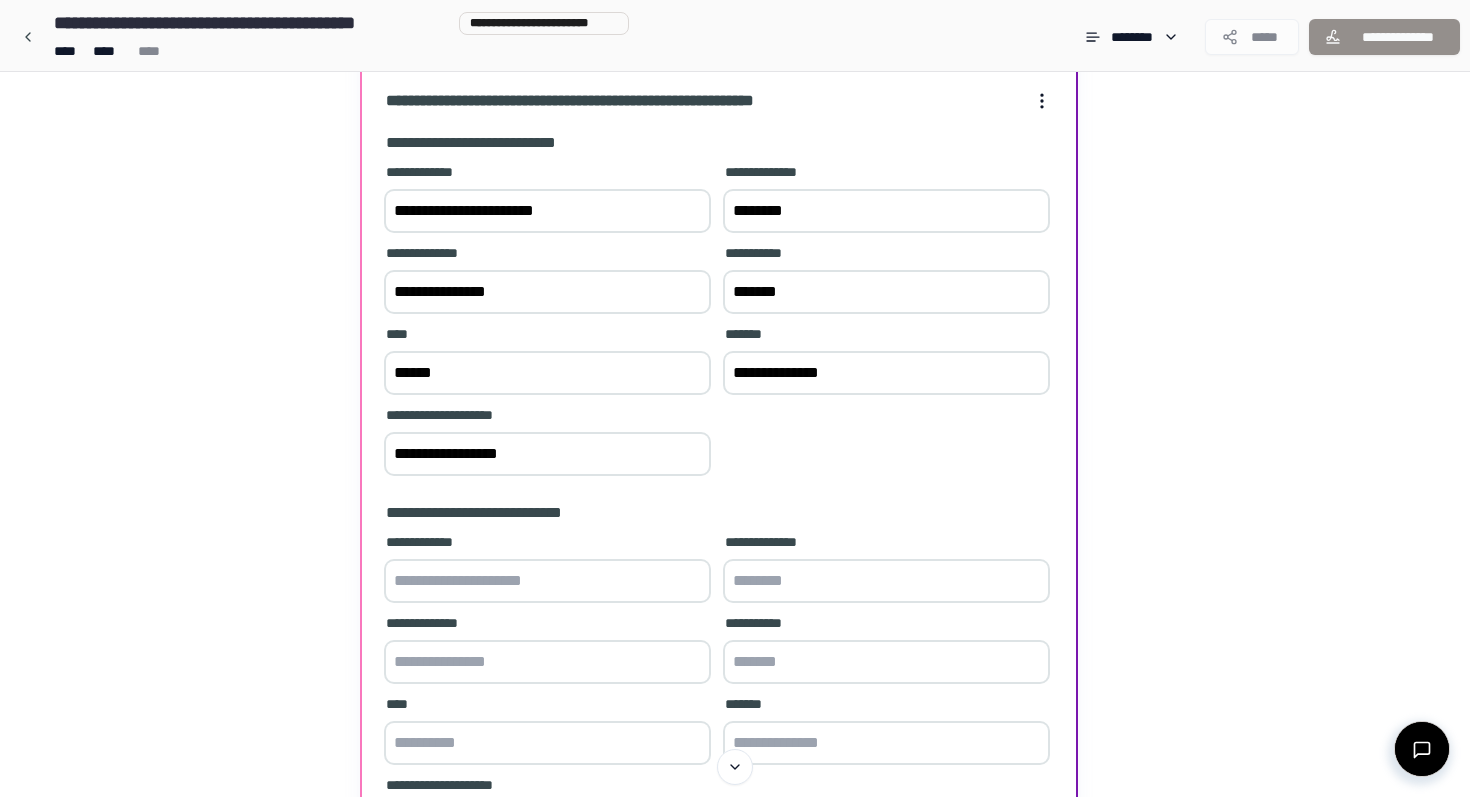 type on "**********" 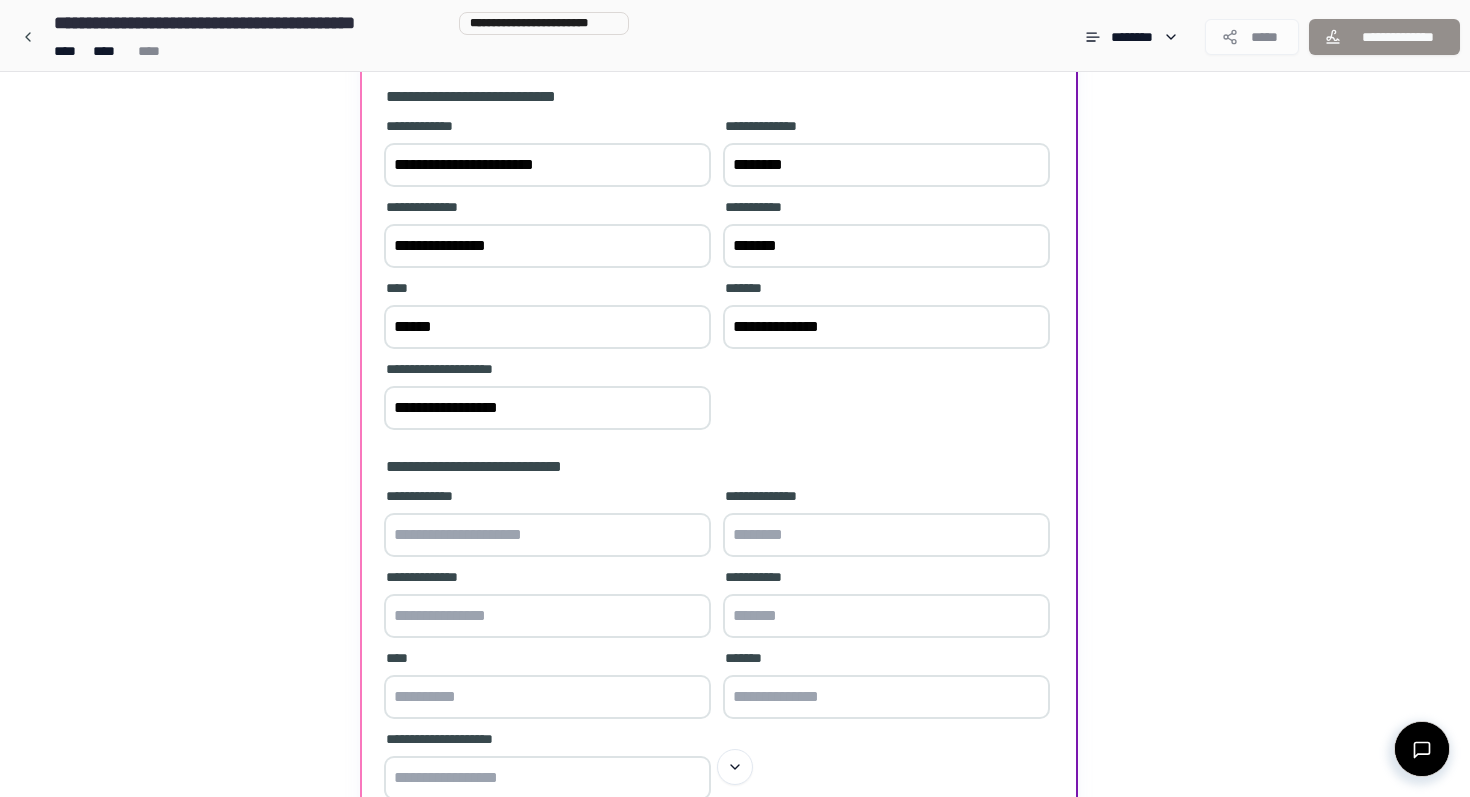 scroll, scrollTop: 411, scrollLeft: 0, axis: vertical 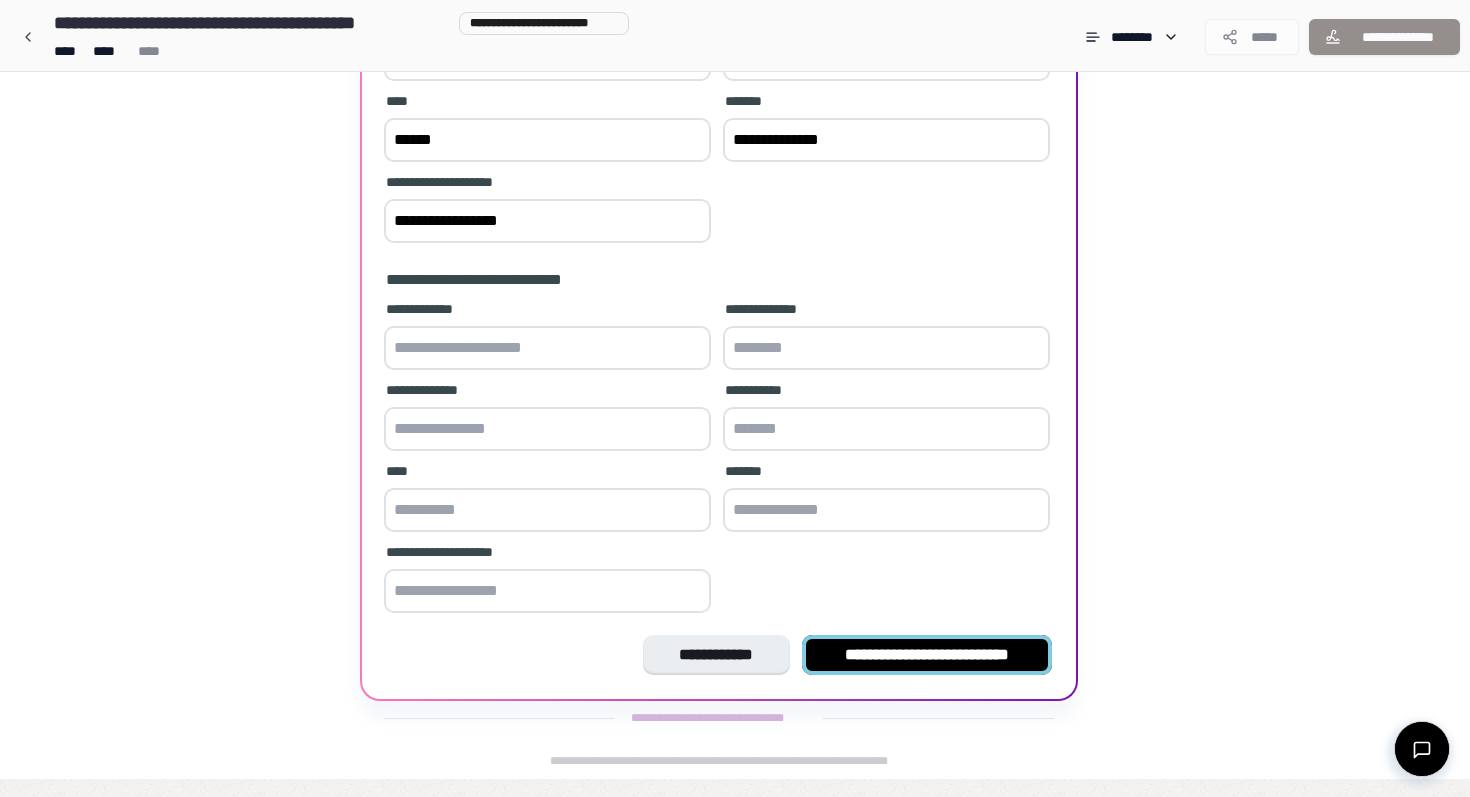 type on "********" 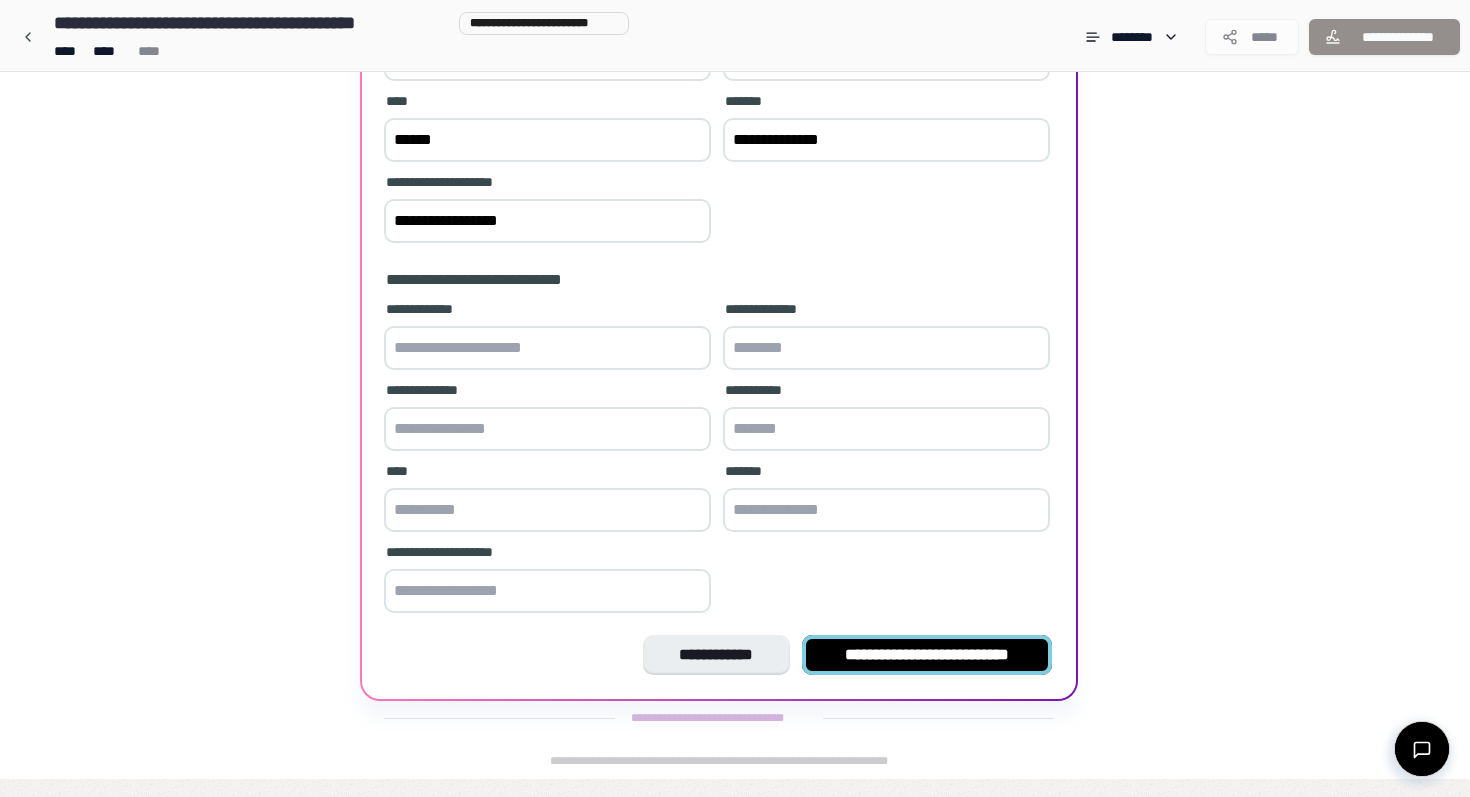 click on "**********" at bounding box center (927, 655) 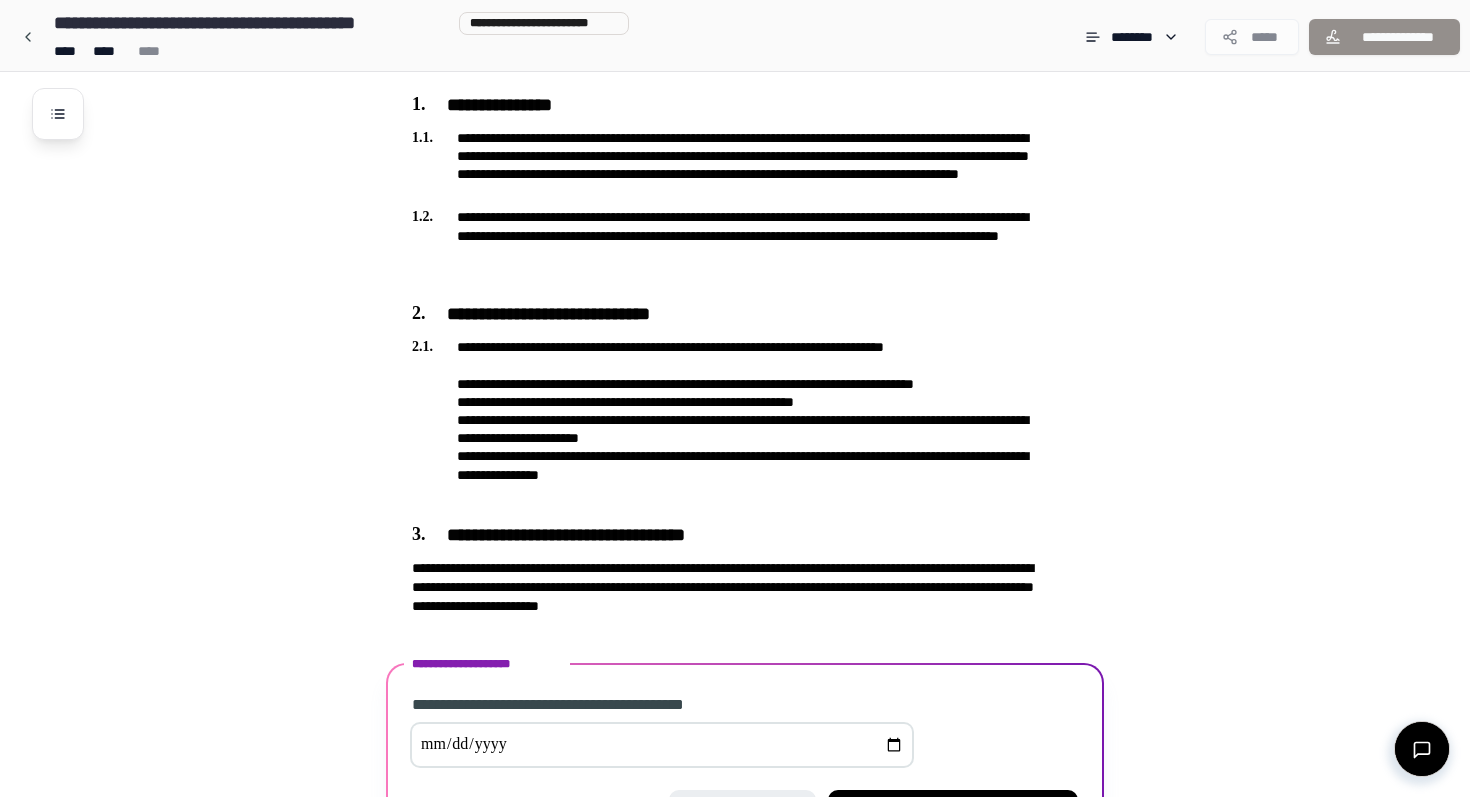 scroll, scrollTop: 764, scrollLeft: 0, axis: vertical 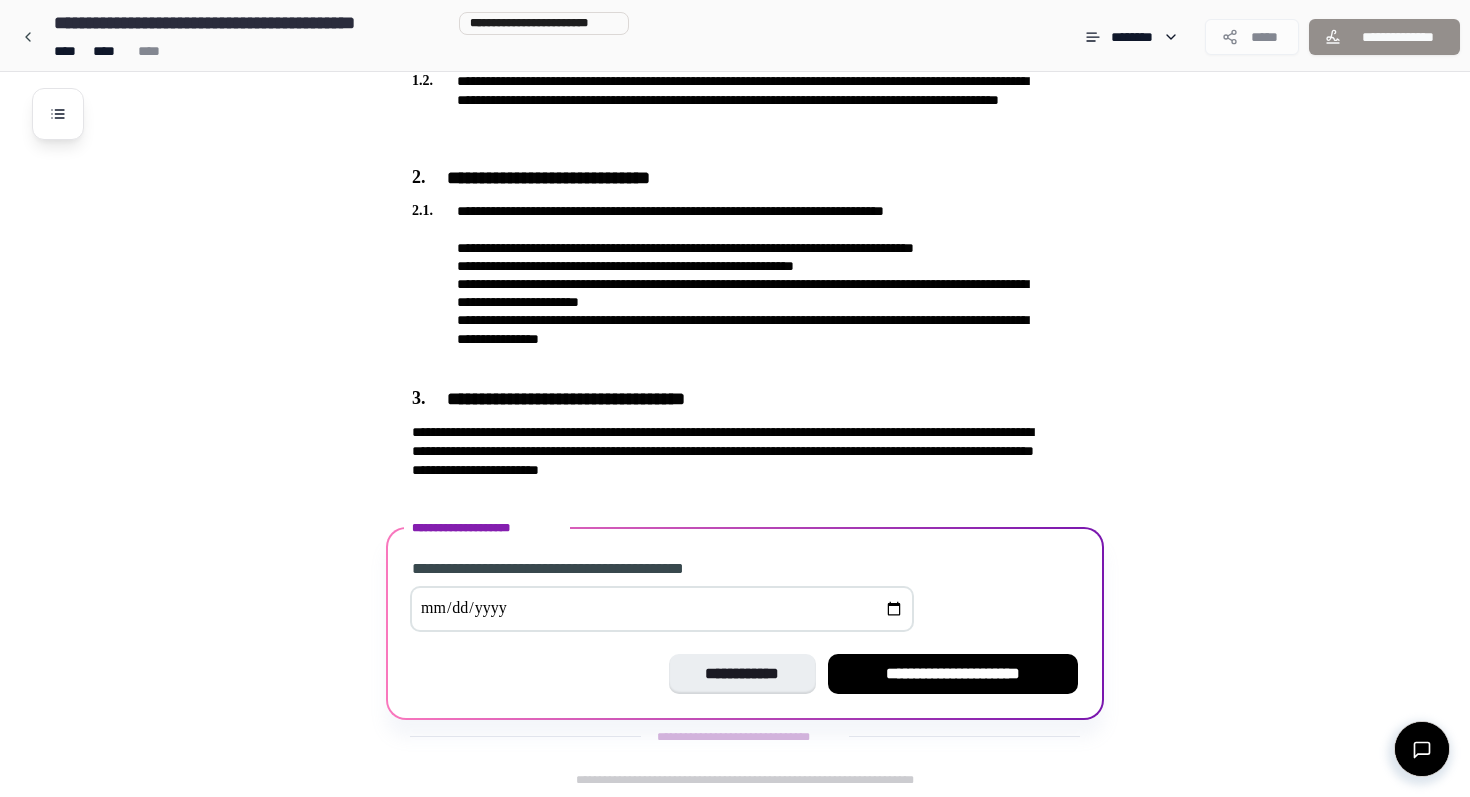 click at bounding box center (662, 609) 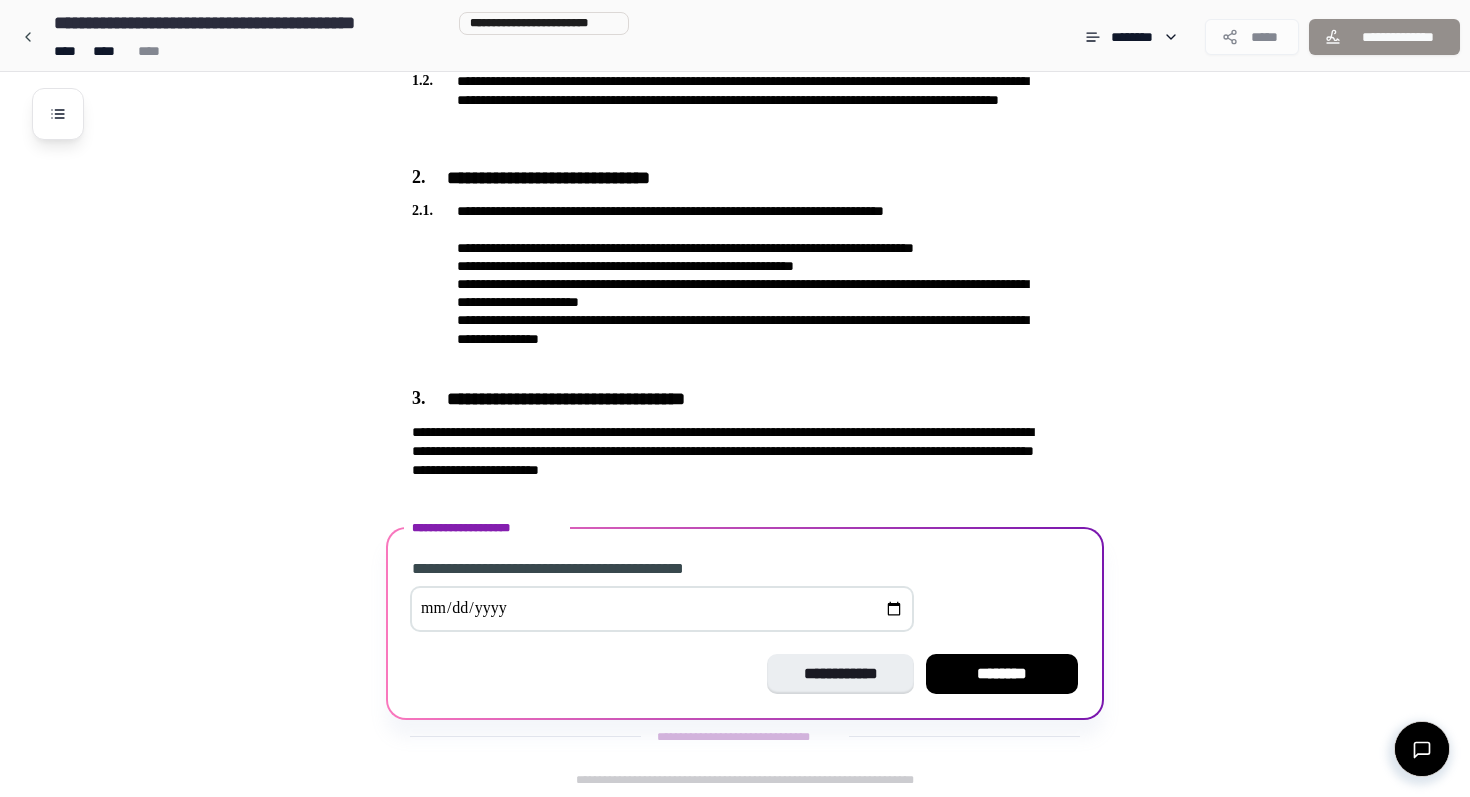 type on "**********" 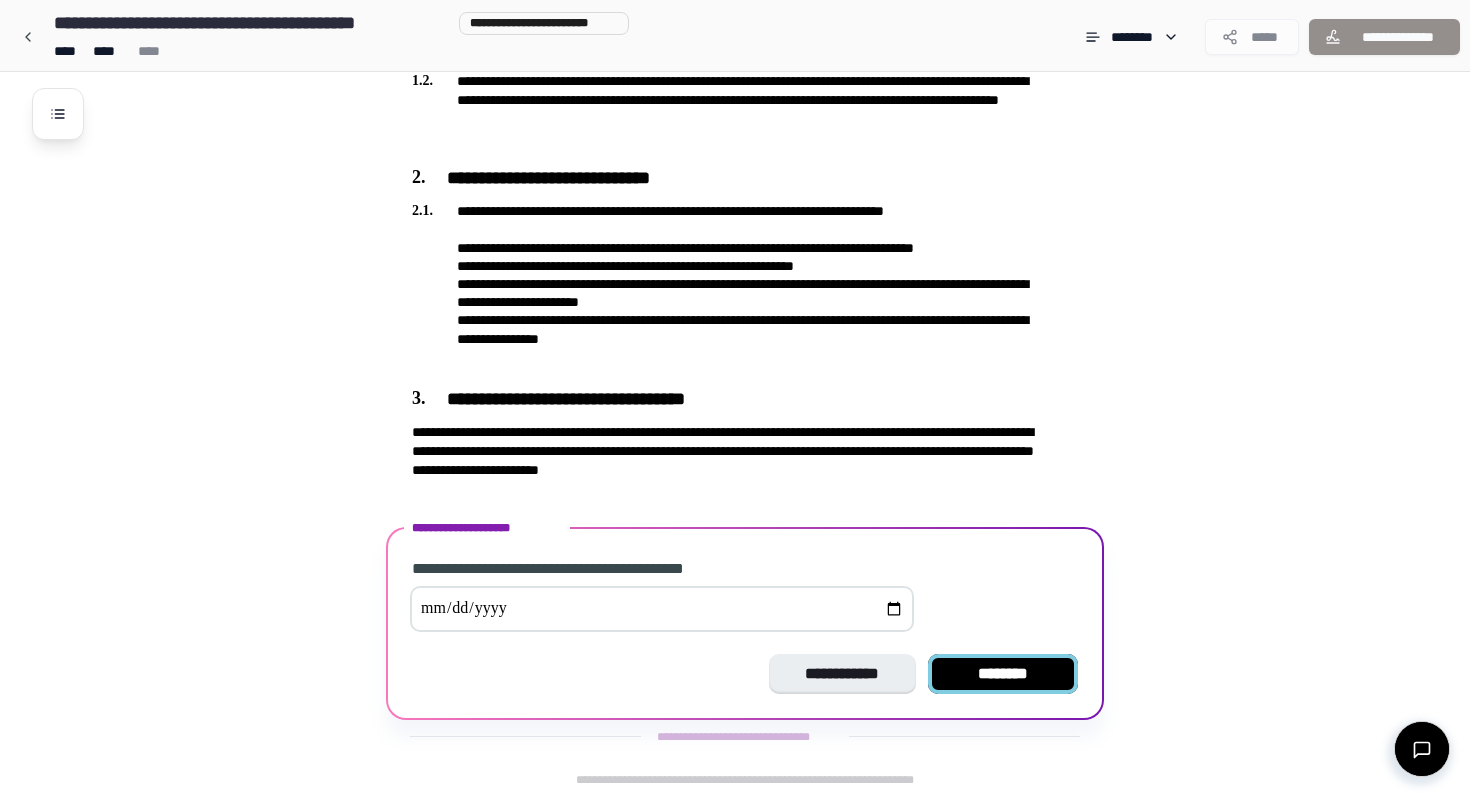 click on "********" at bounding box center (1003, 674) 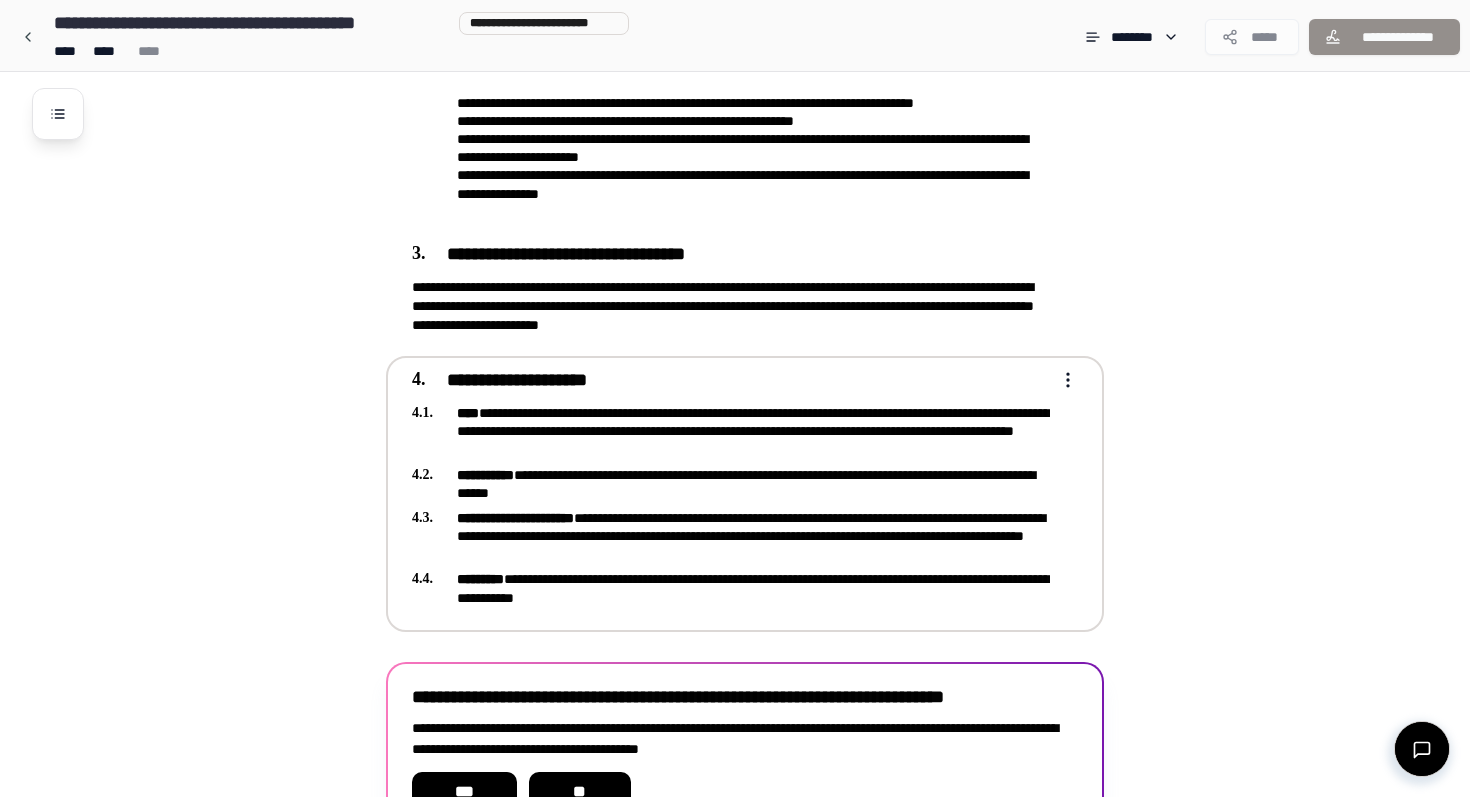 scroll, scrollTop: 1027, scrollLeft: 0, axis: vertical 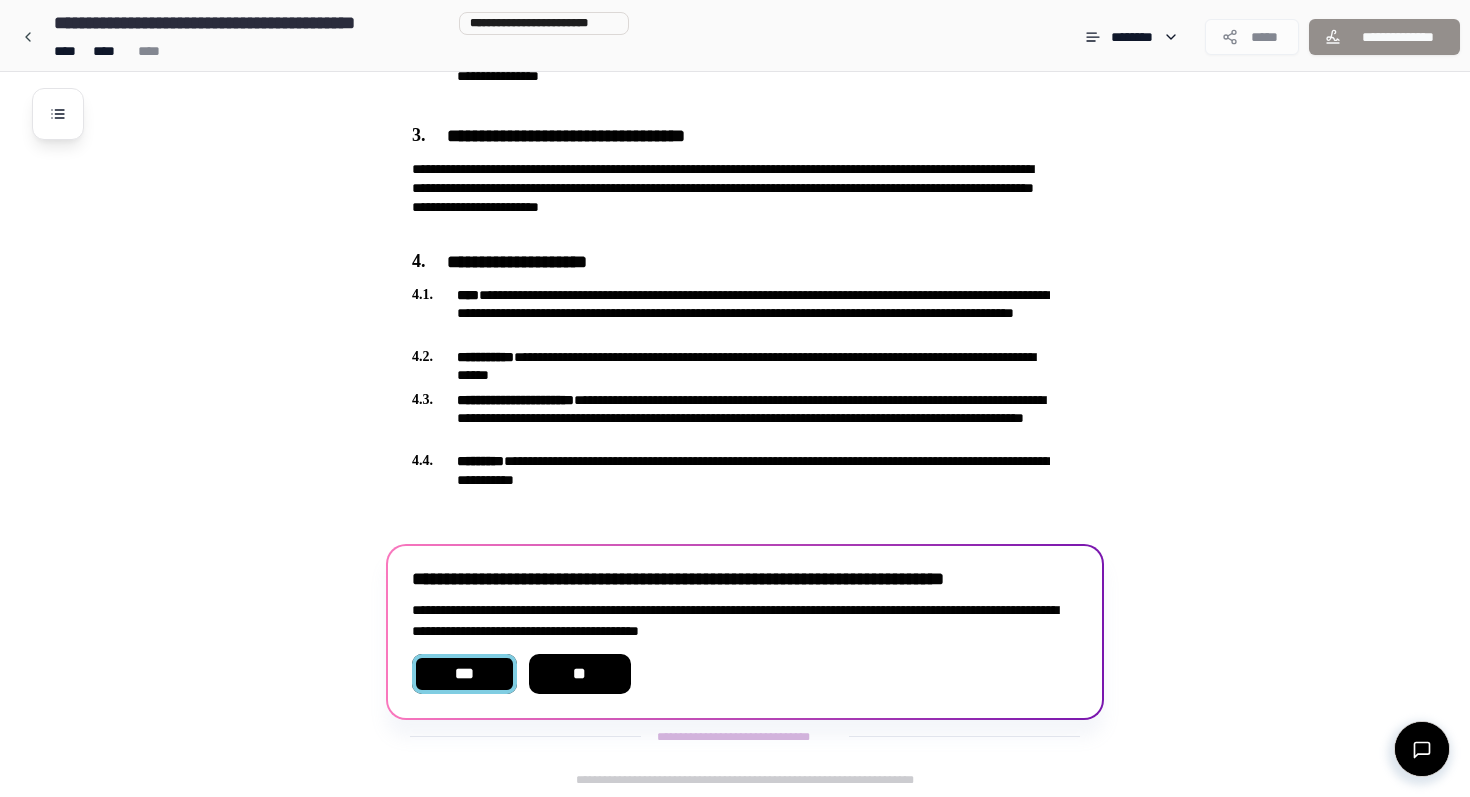 click on "***" at bounding box center (464, 674) 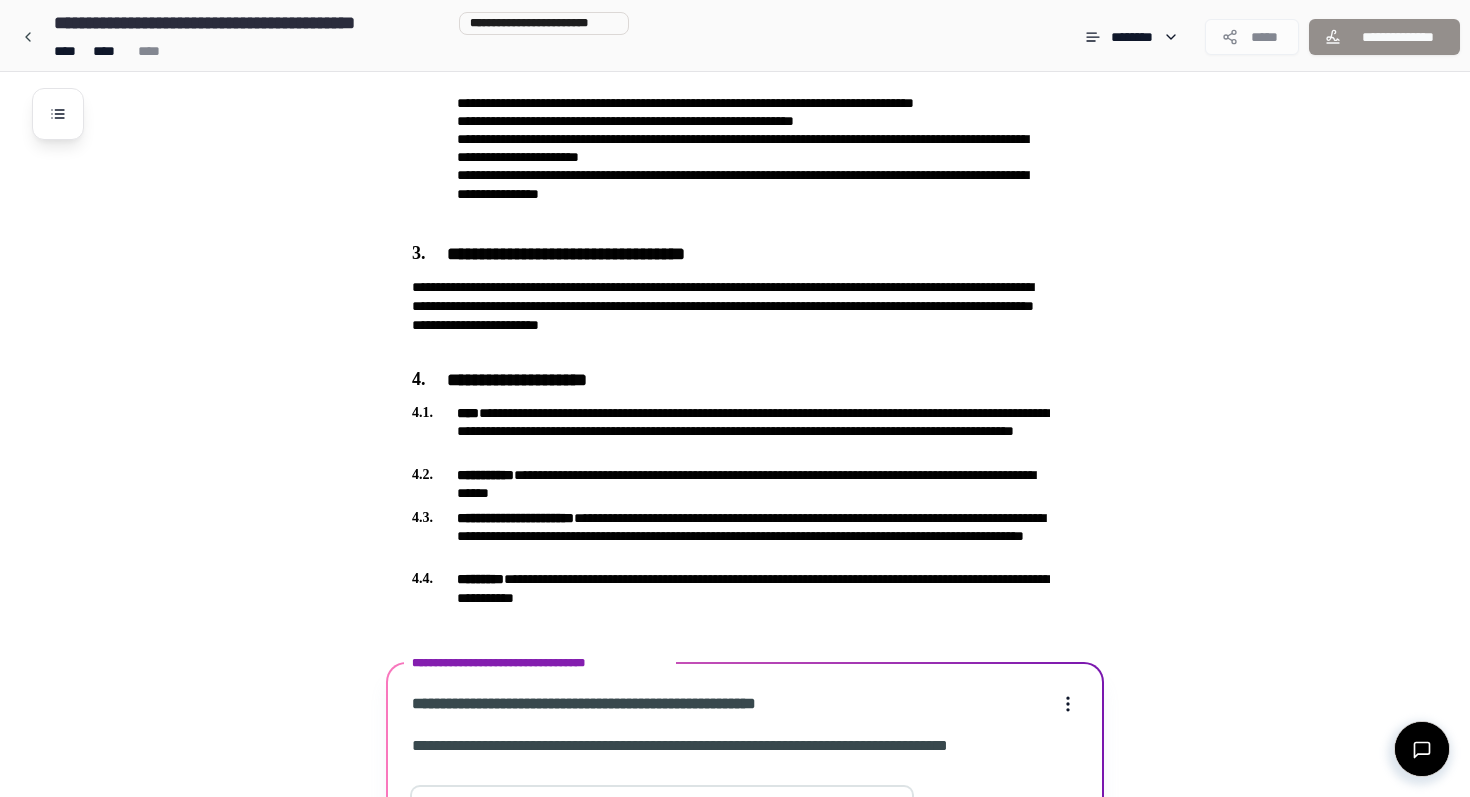 scroll, scrollTop: 1205, scrollLeft: 0, axis: vertical 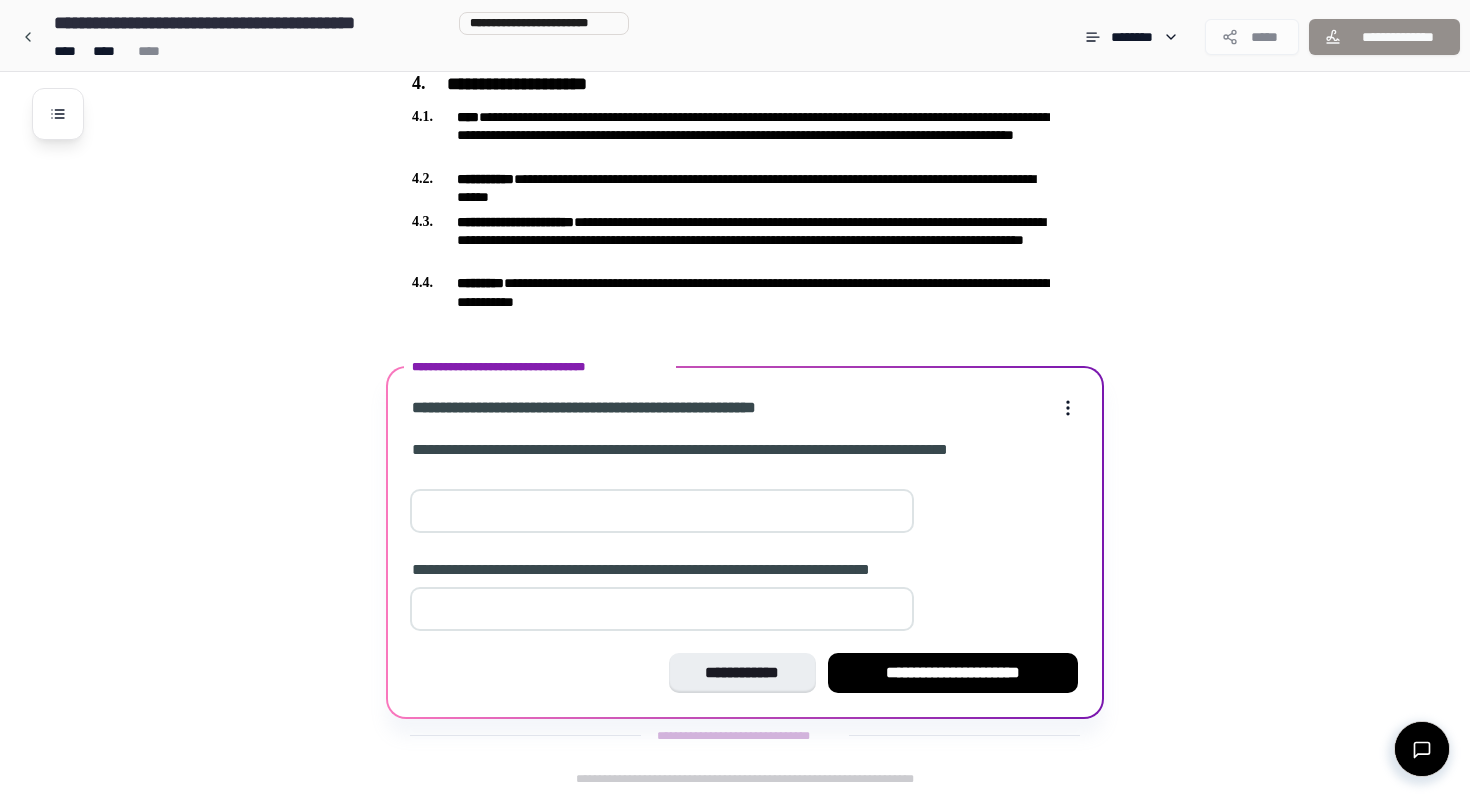 click at bounding box center (662, 511) 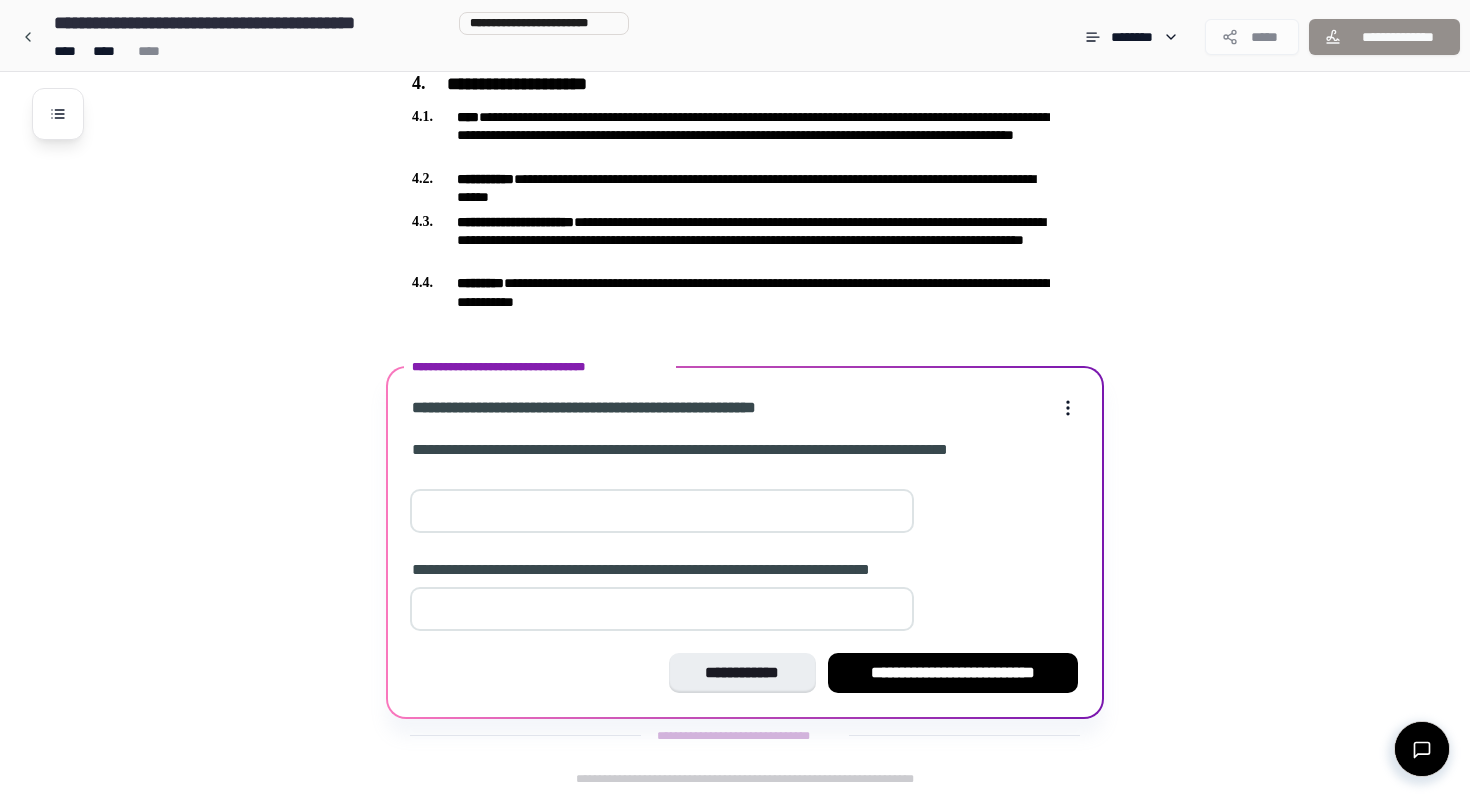 type on "*******" 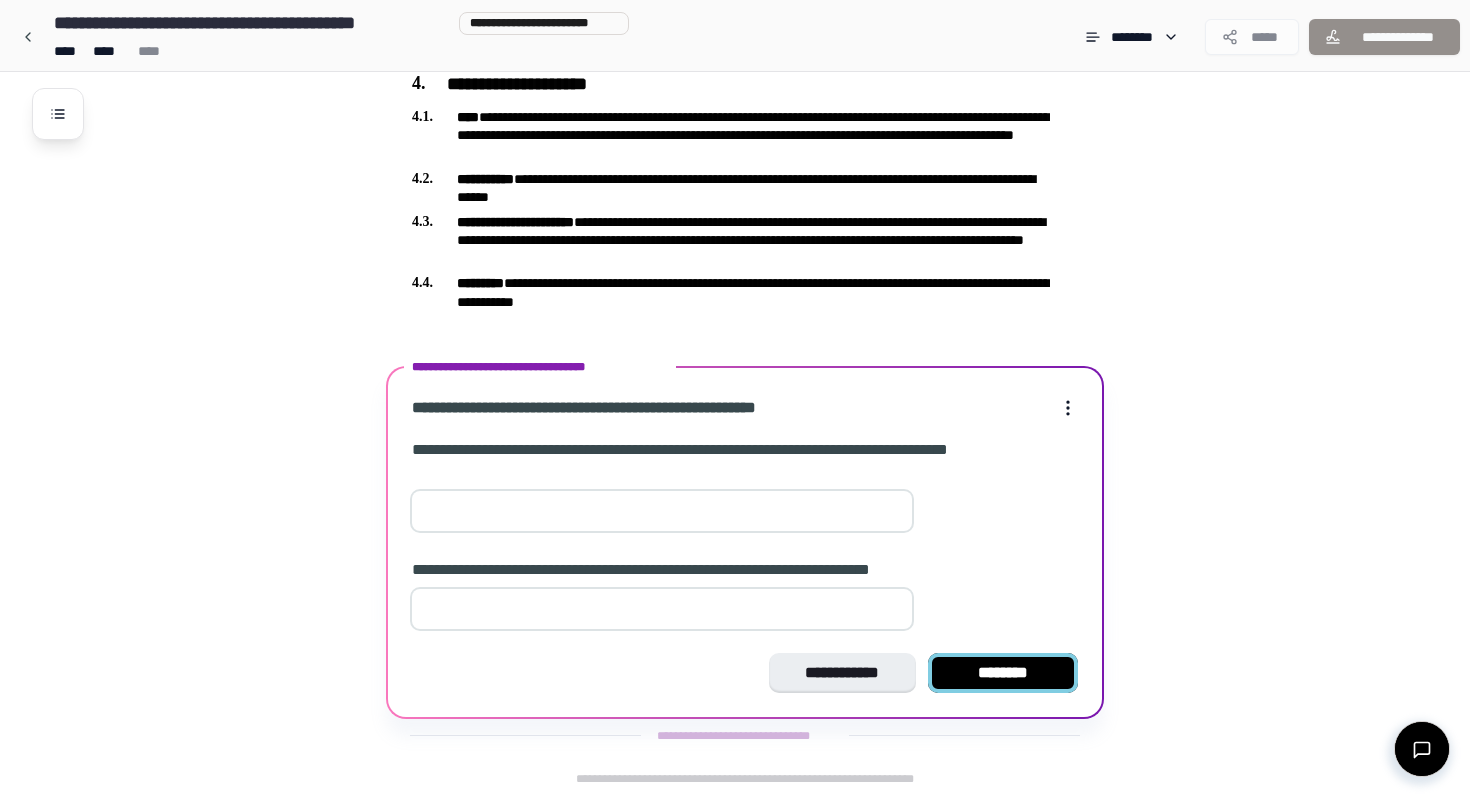type on "**" 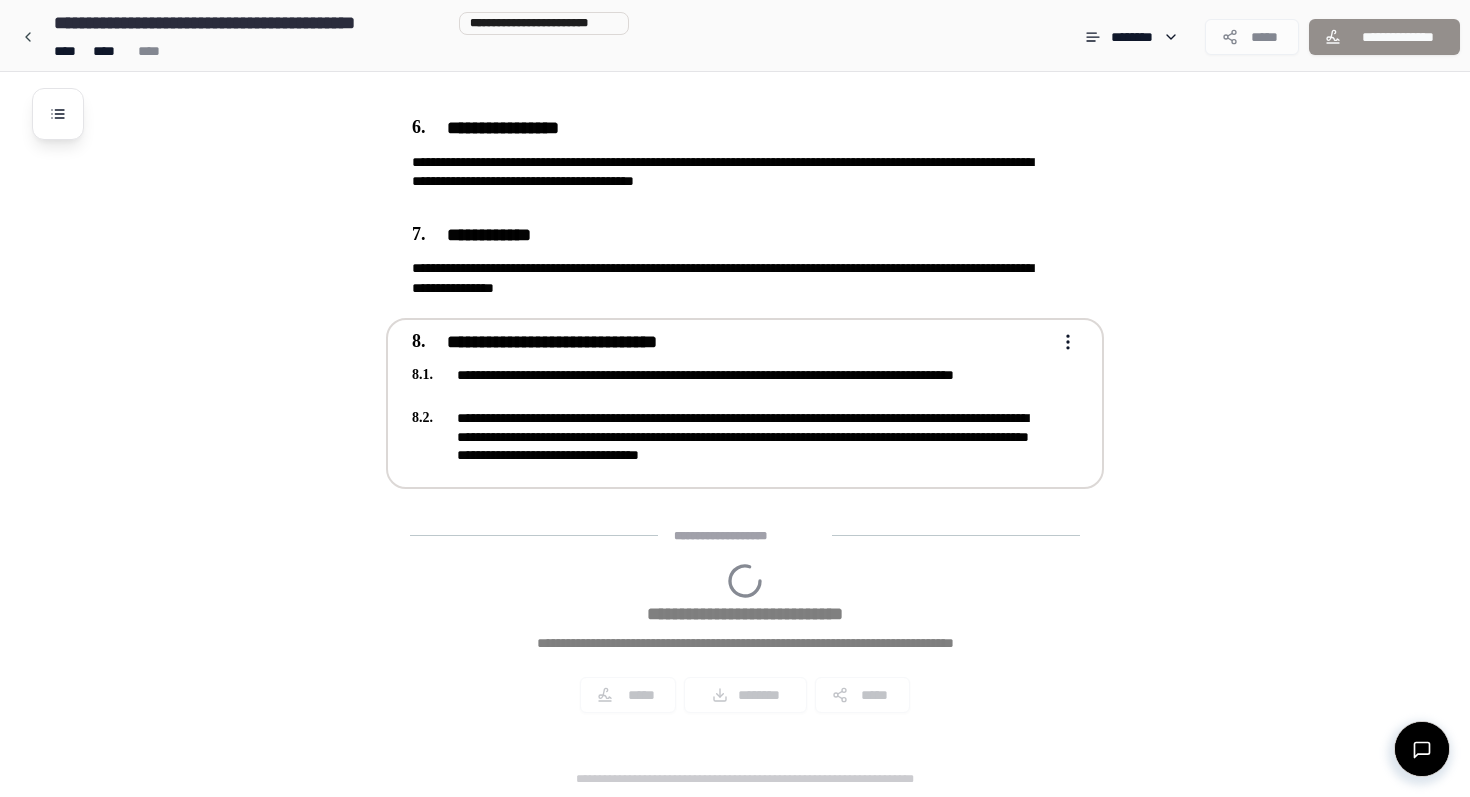 scroll, scrollTop: 1873, scrollLeft: 0, axis: vertical 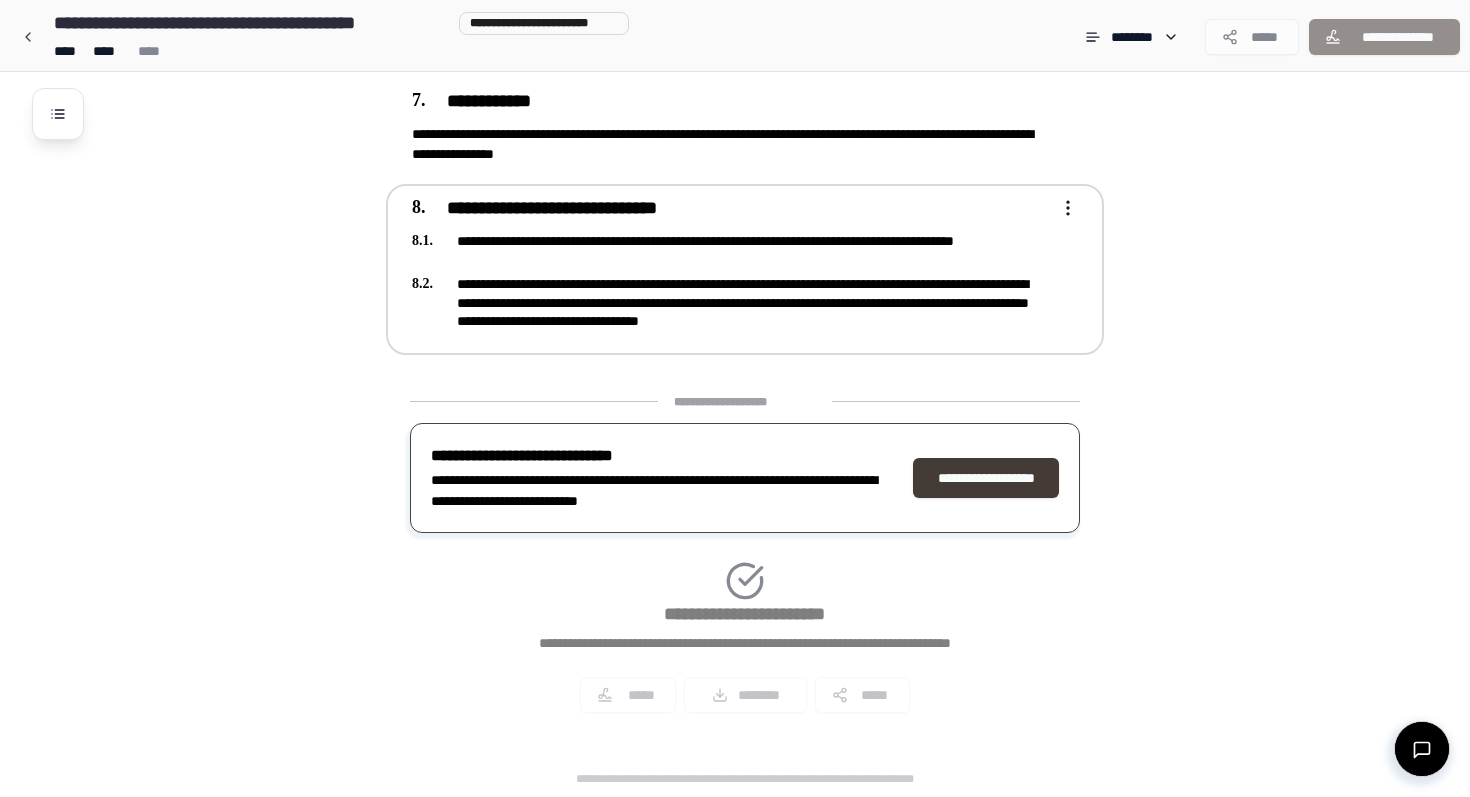 click on "**********" at bounding box center [986, 478] 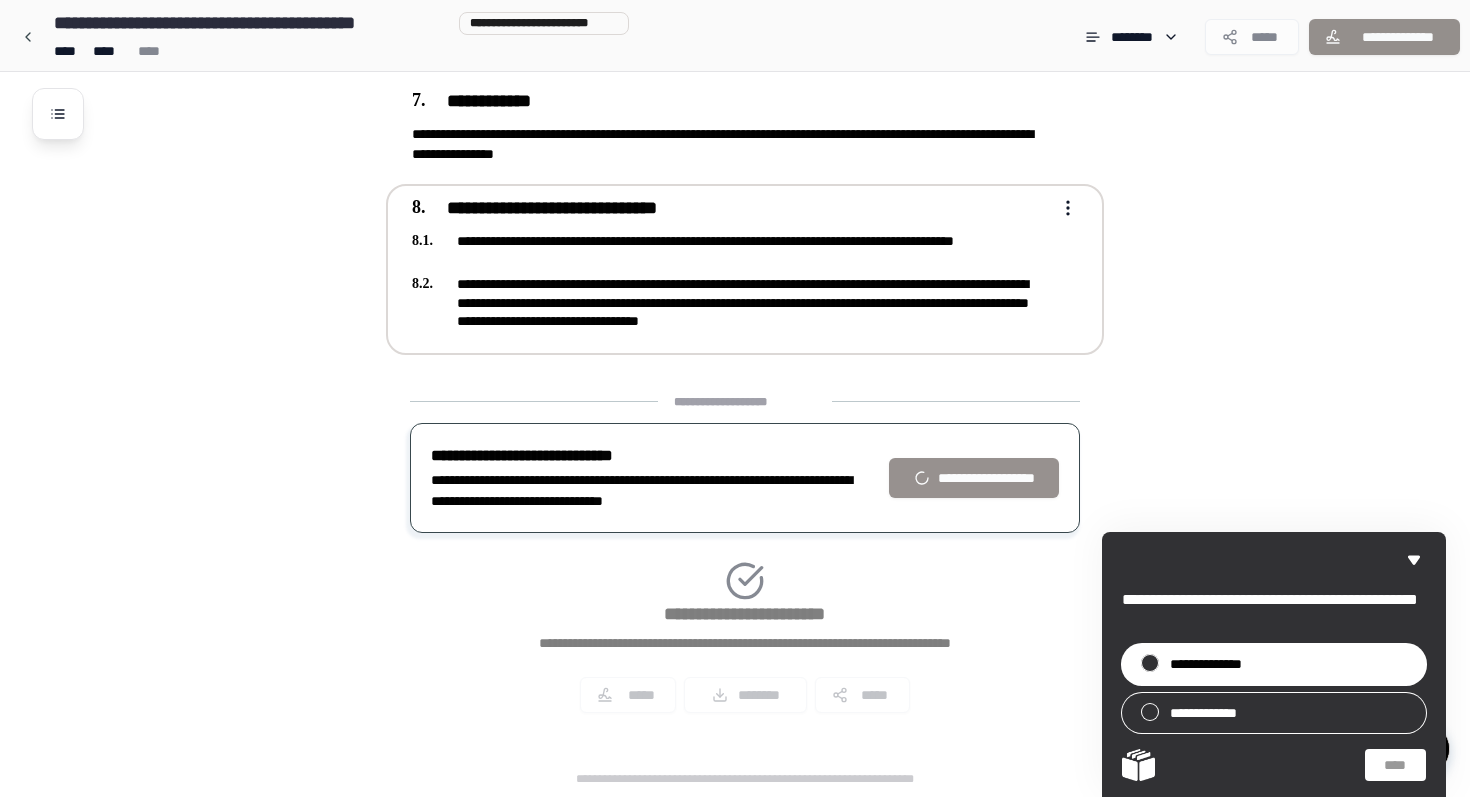 click on "**********" at bounding box center (1214, 664) 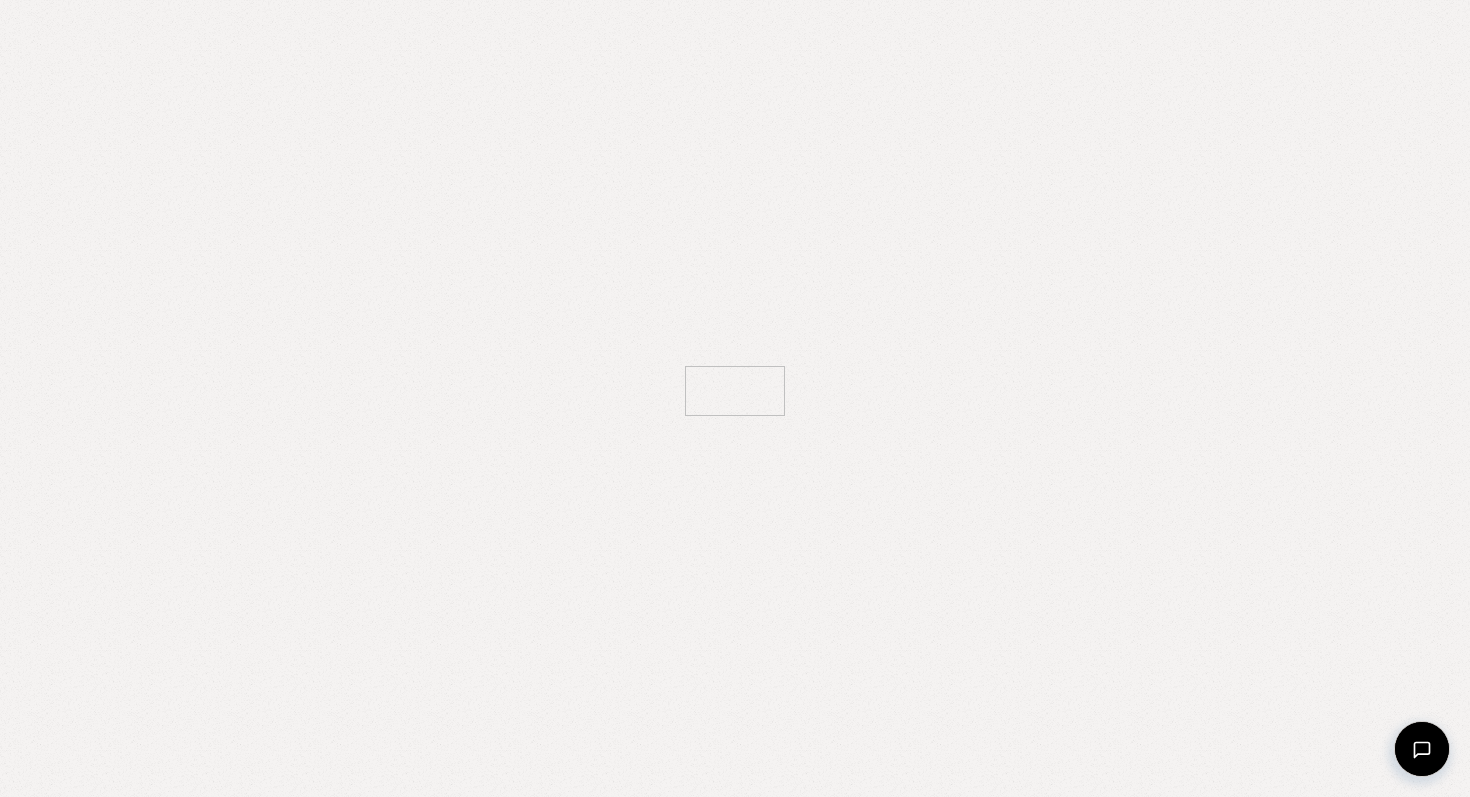 scroll, scrollTop: 0, scrollLeft: 0, axis: both 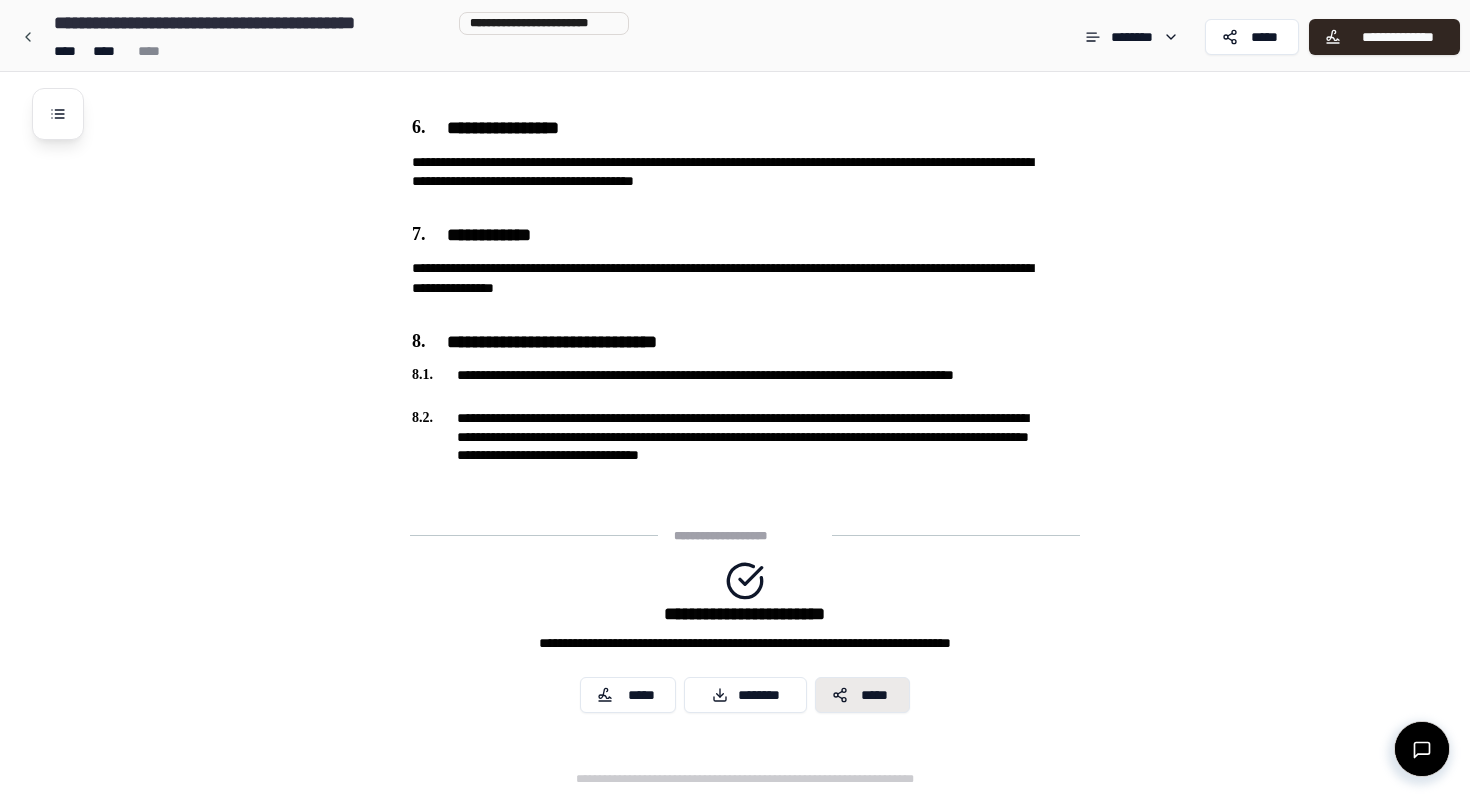 click on "*****" at bounding box center (874, 695) 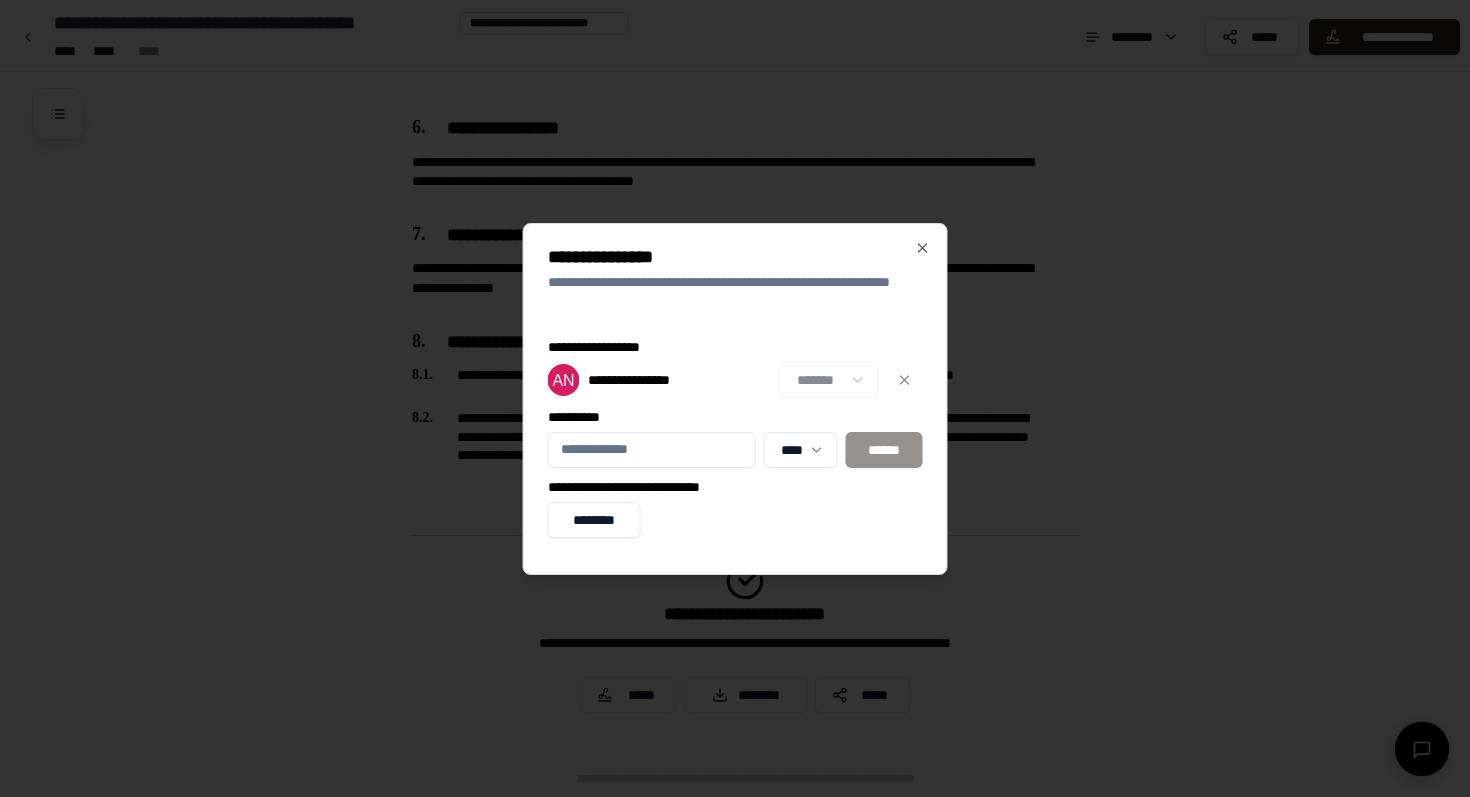 click on "**********" at bounding box center (735, -471) 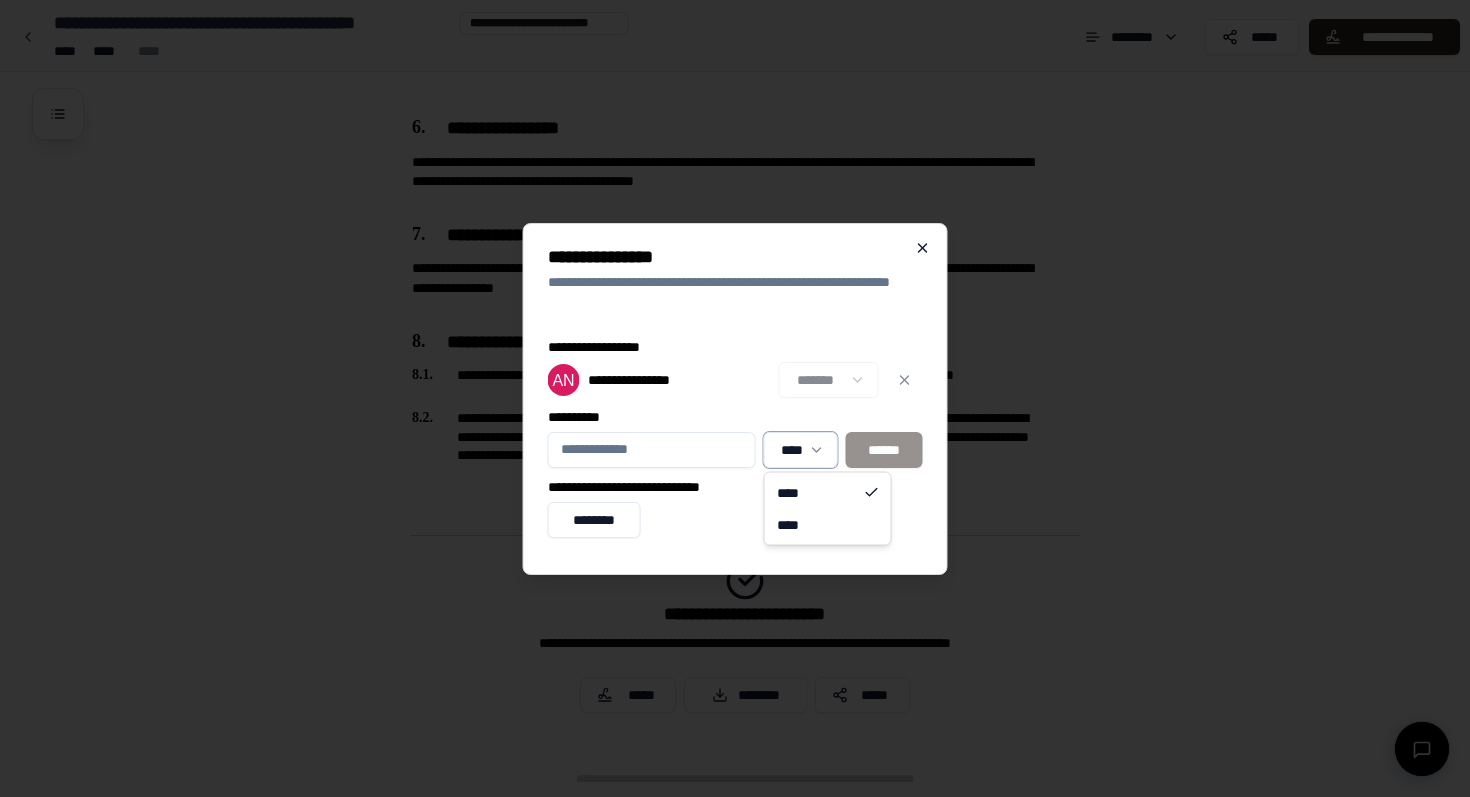 click on "**********" at bounding box center (735, -471) 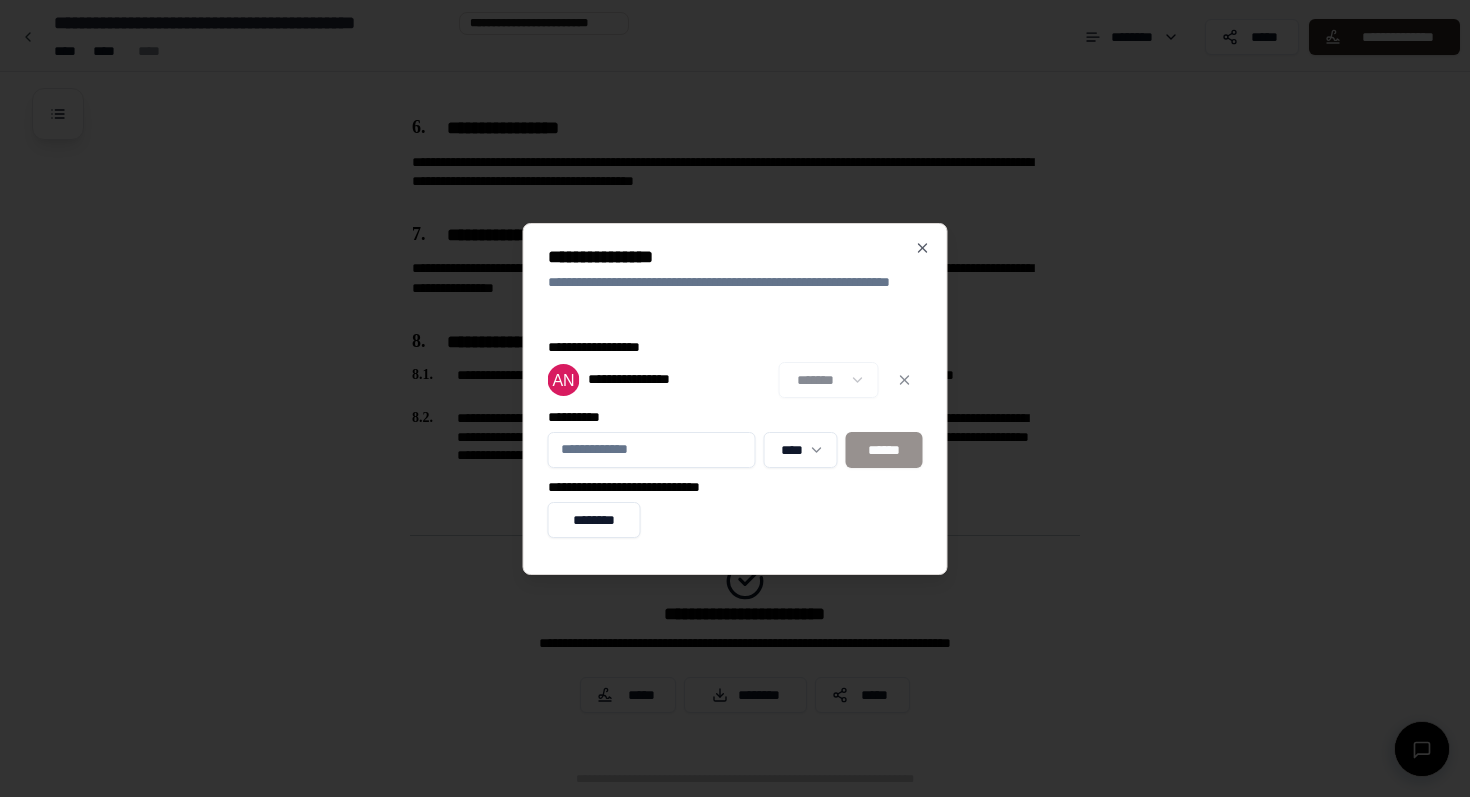 click on "**********" at bounding box center (735, 399) 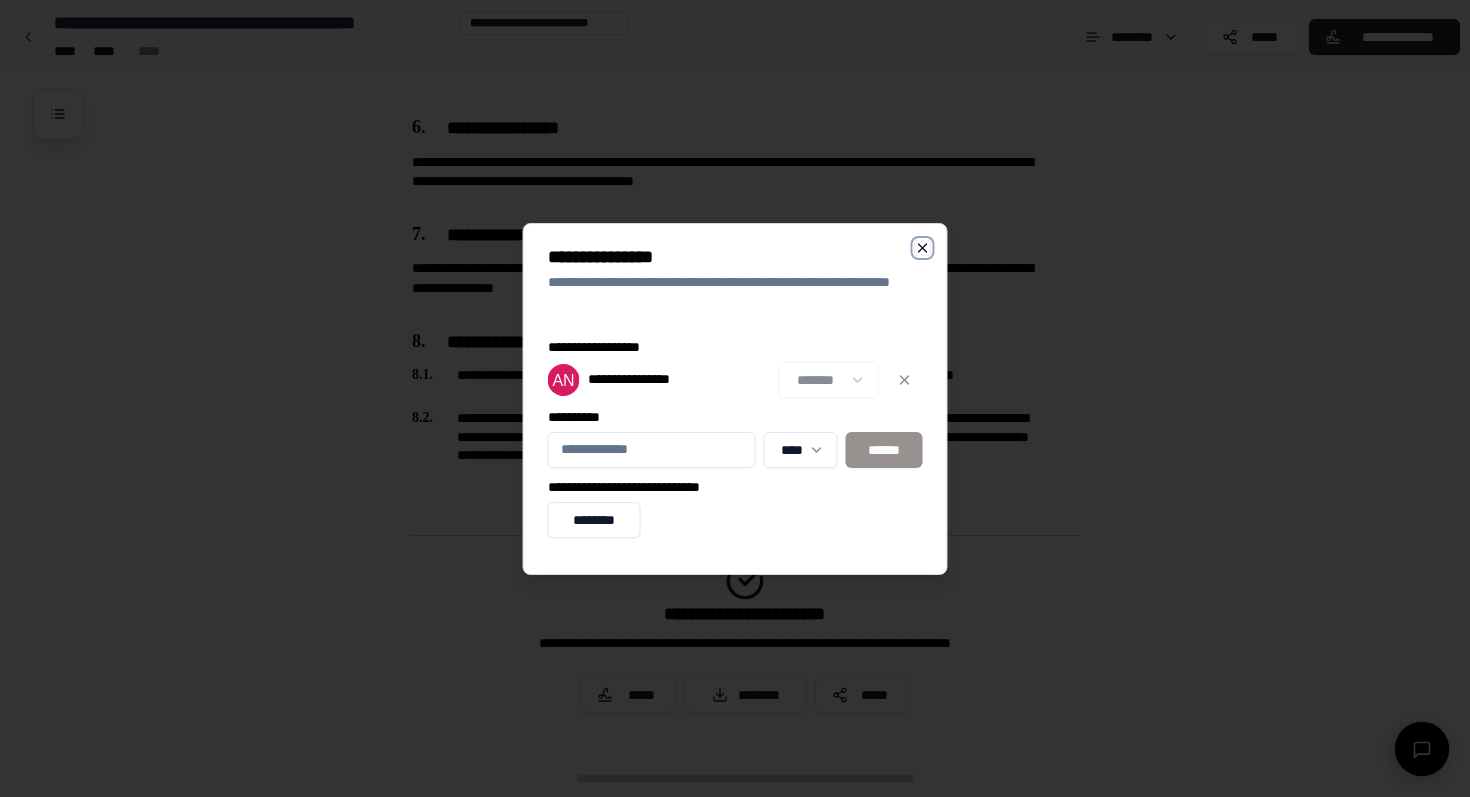 click 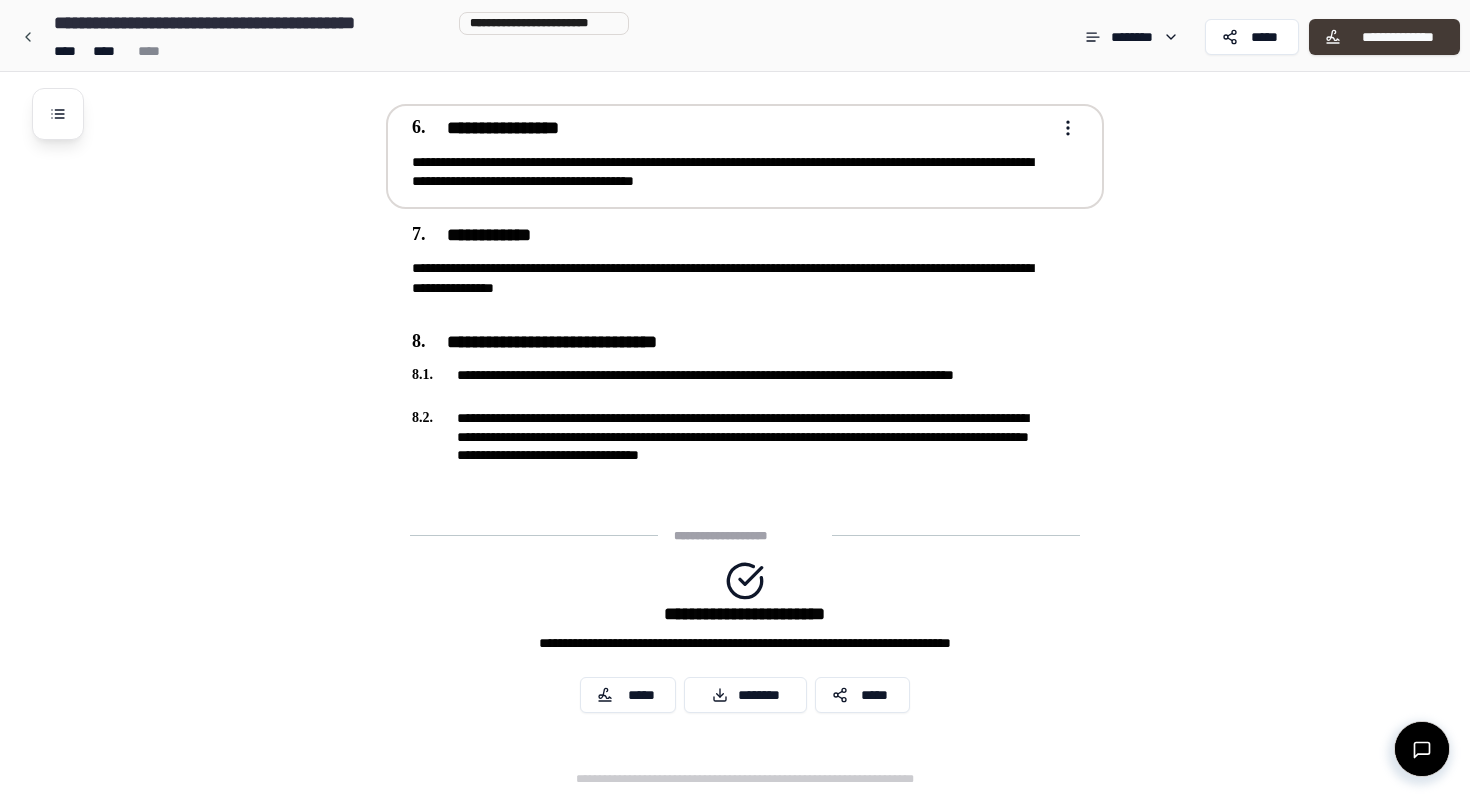 click on "**********" at bounding box center (1397, 37) 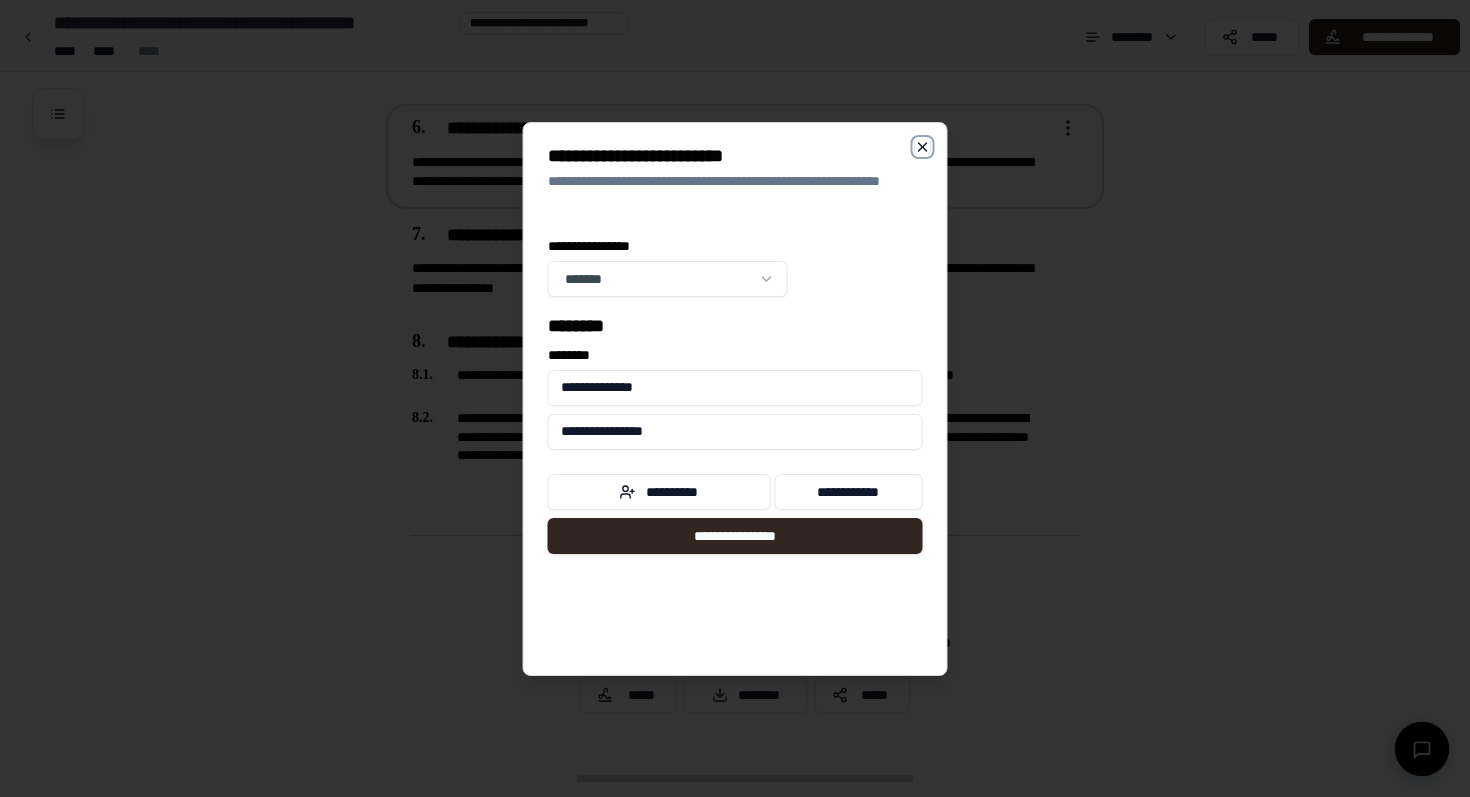 click 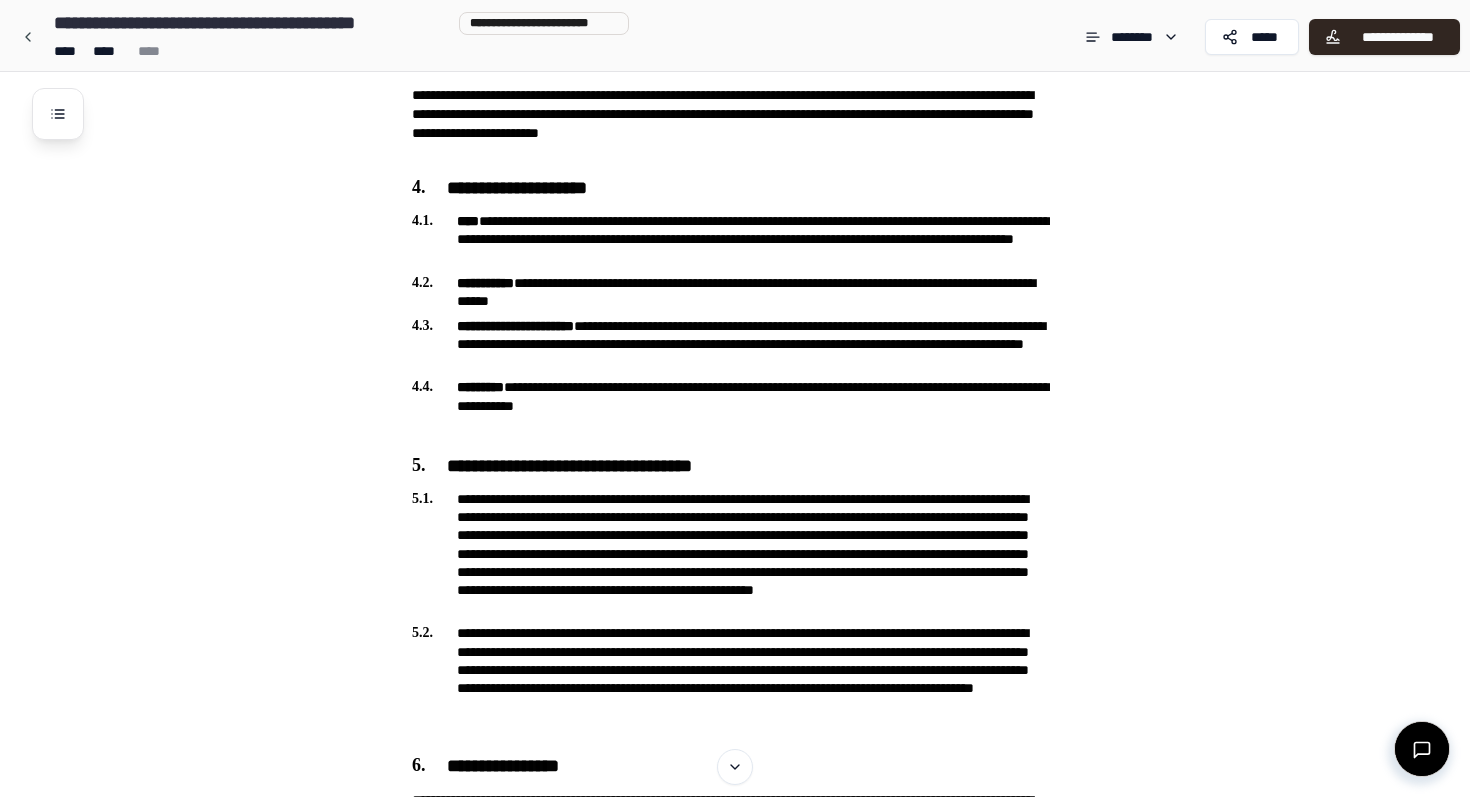 scroll, scrollTop: 1739, scrollLeft: 0, axis: vertical 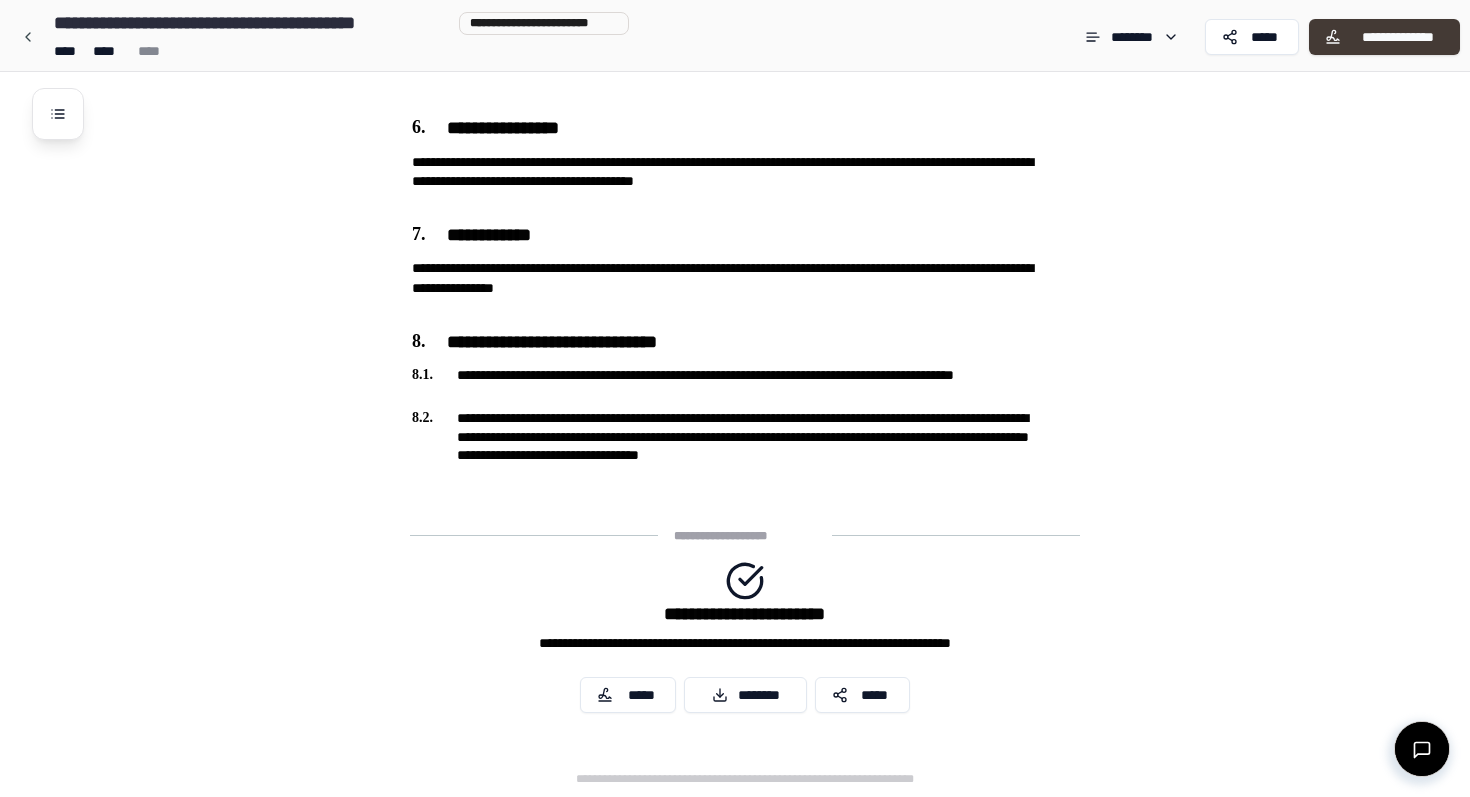 click on "**********" at bounding box center (1397, 37) 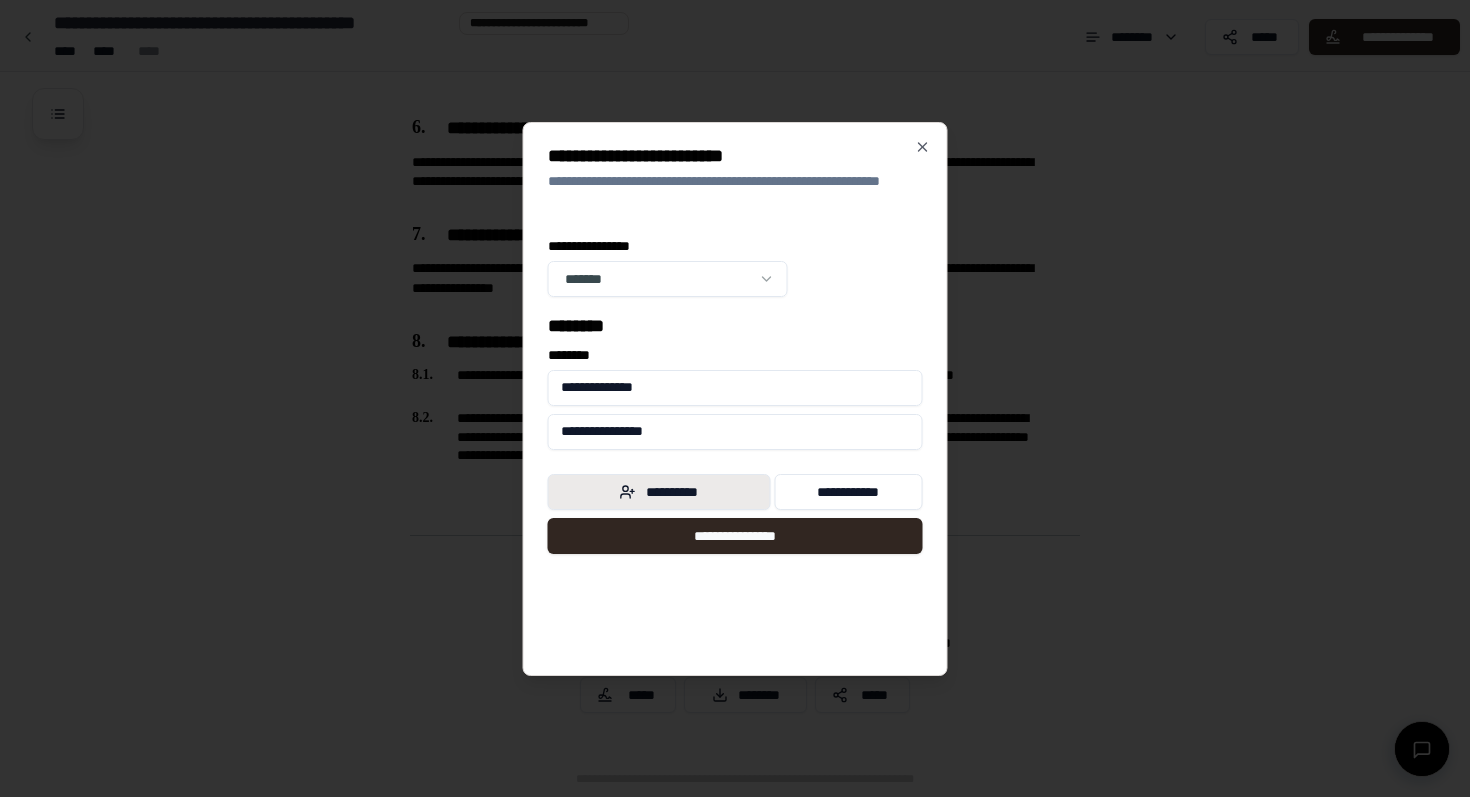 click on "**********" at bounding box center (659, 492) 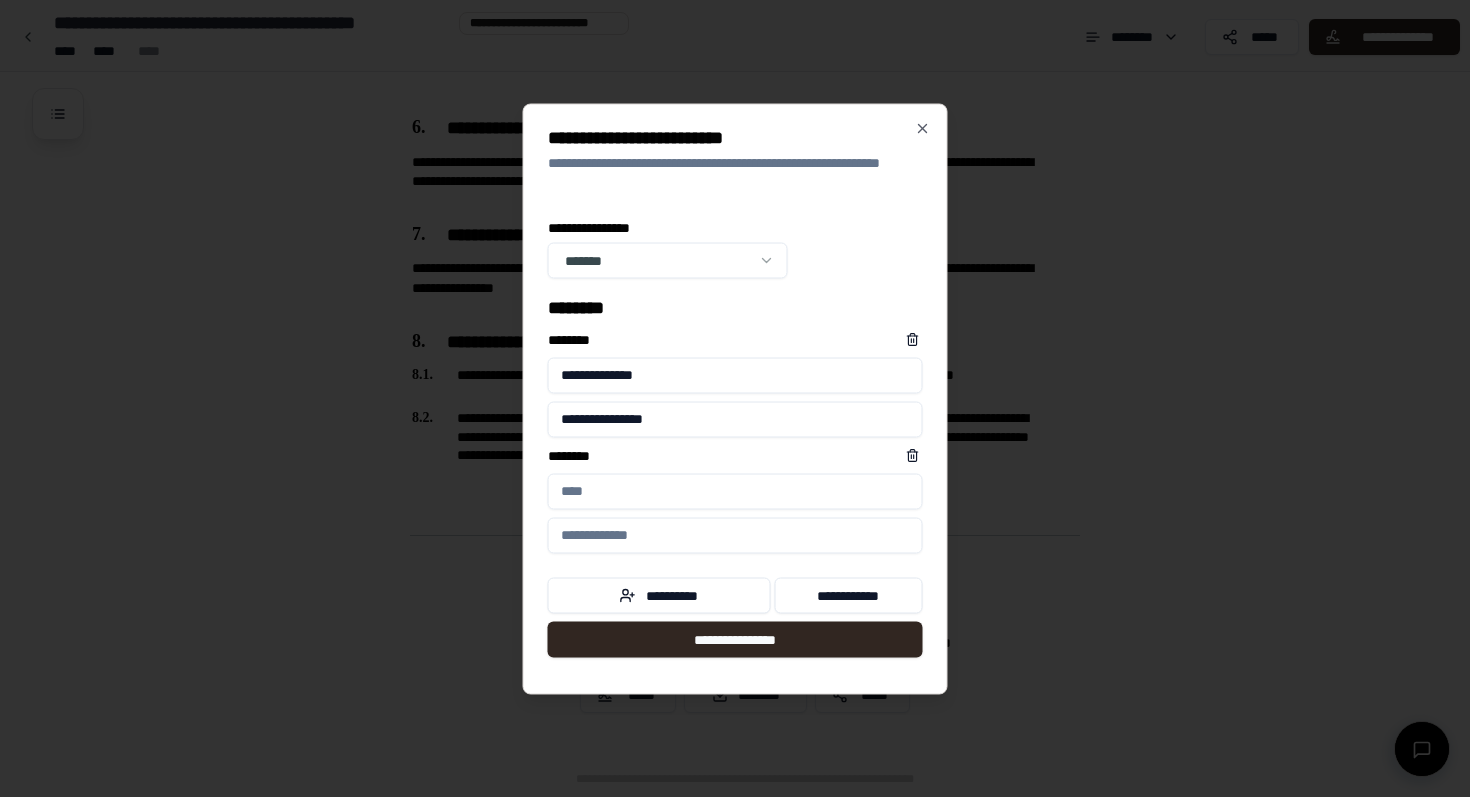 click on "******   *" at bounding box center [735, 491] 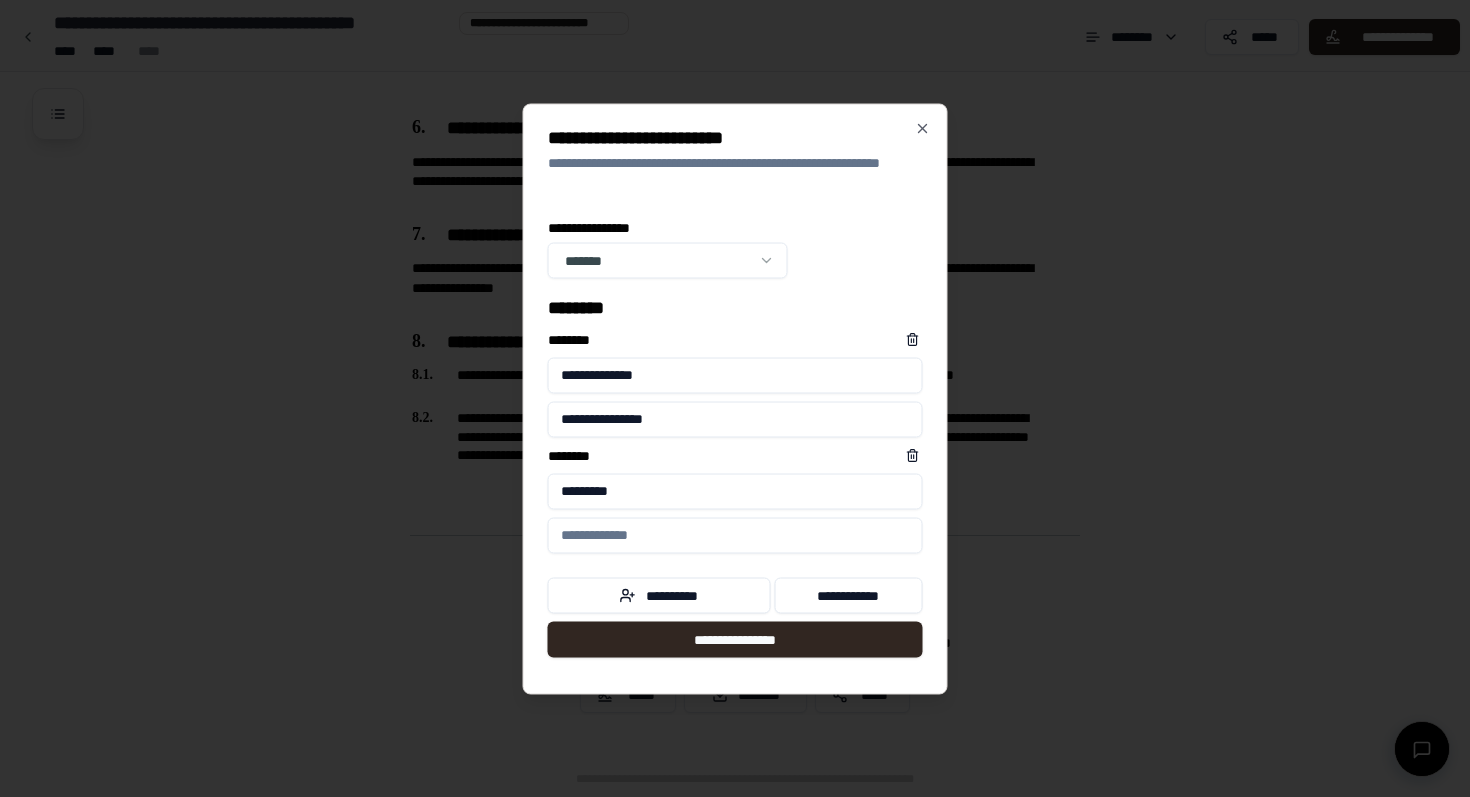 type on "*********" 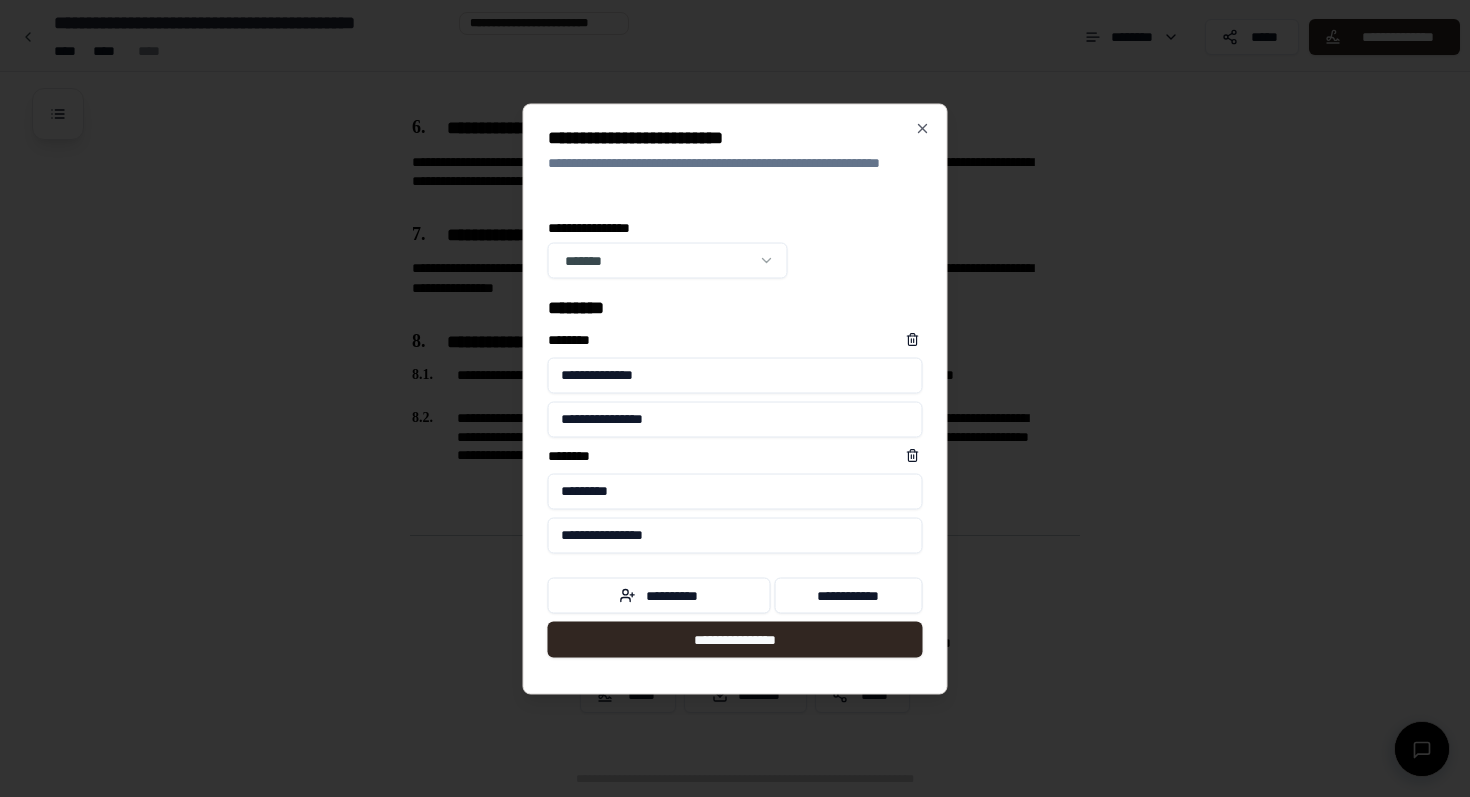 click on "**********" at bounding box center (735, 535) 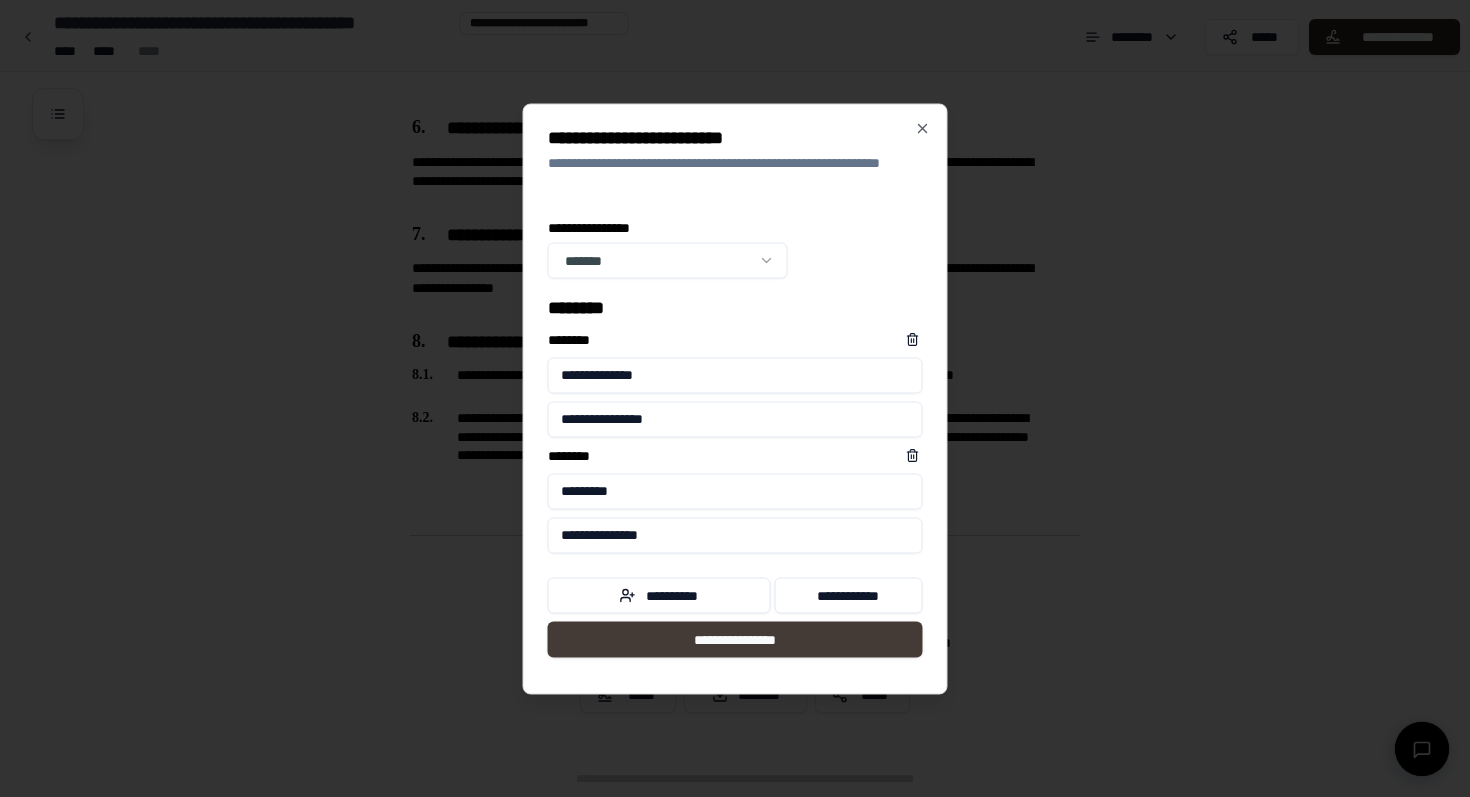 type on "**********" 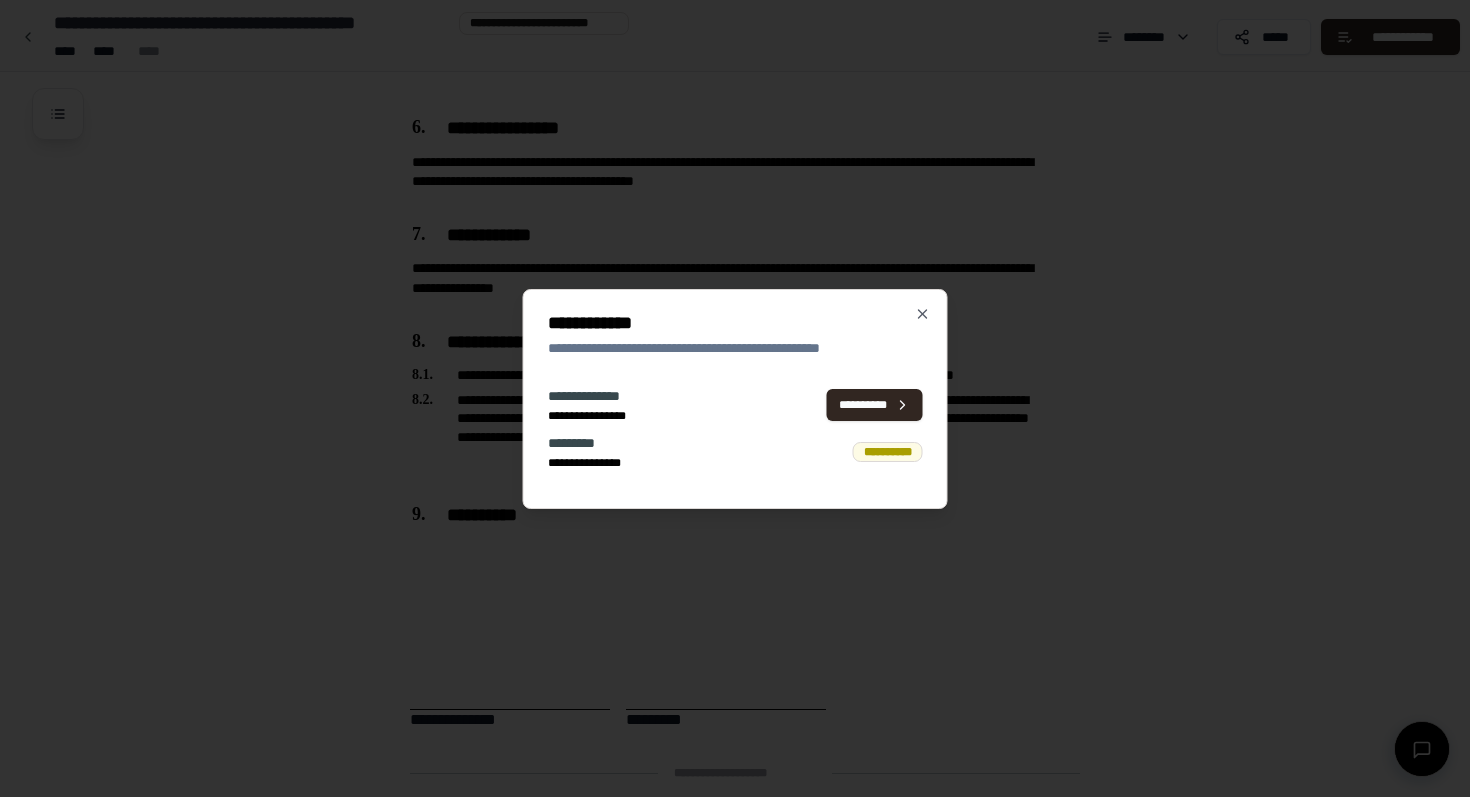 scroll, scrollTop: 1976, scrollLeft: 0, axis: vertical 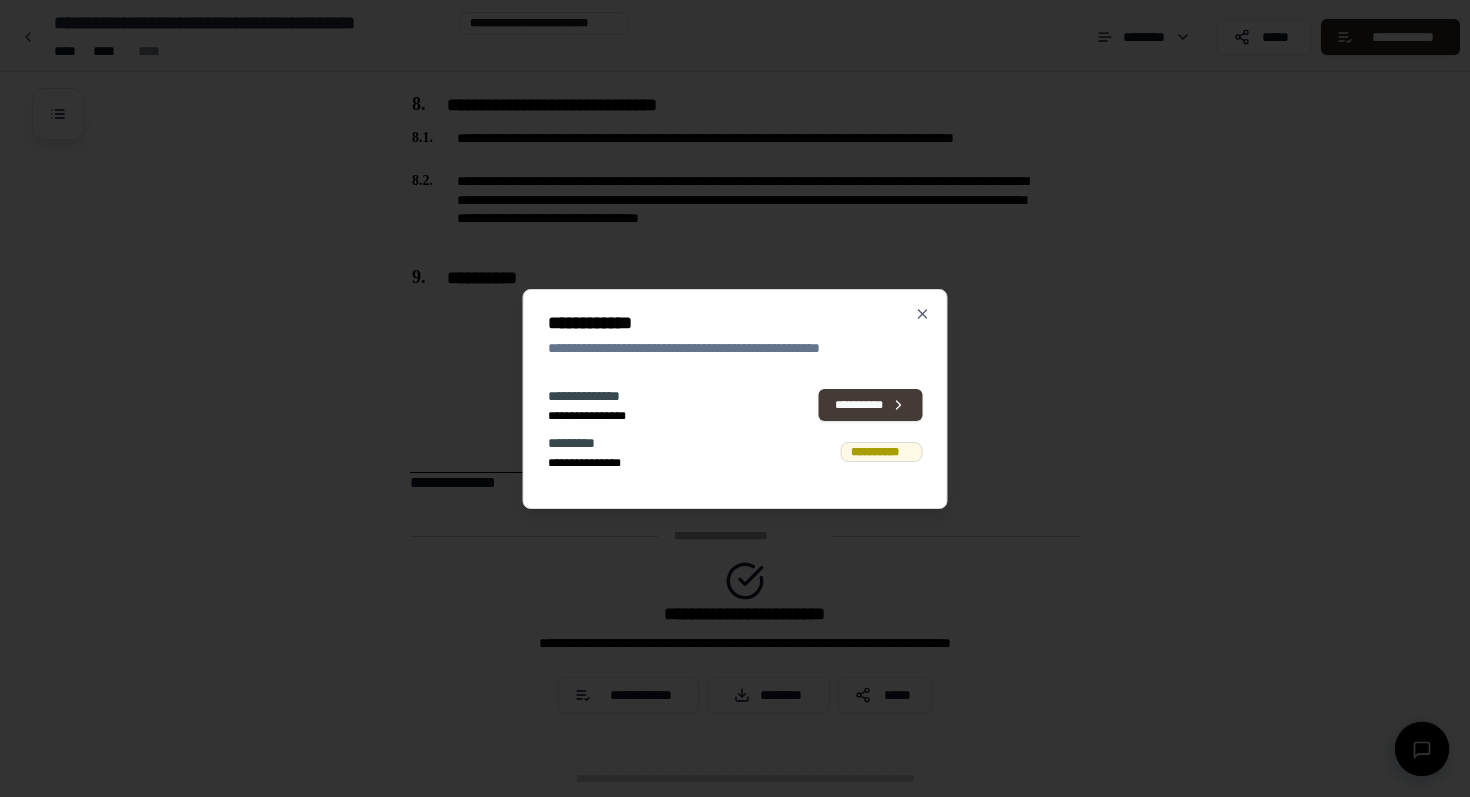 click on "**********" at bounding box center [871, 405] 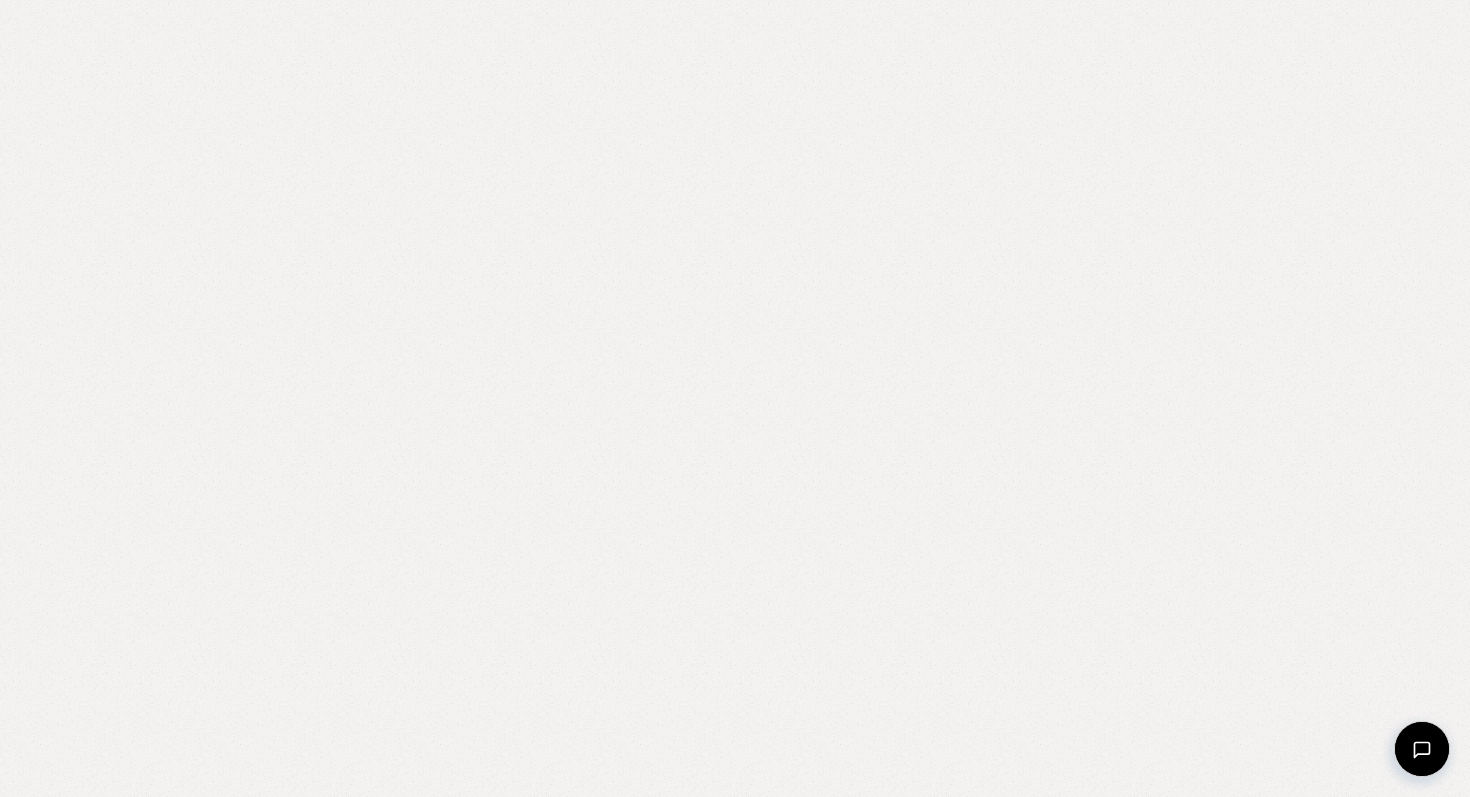 scroll, scrollTop: 0, scrollLeft: 0, axis: both 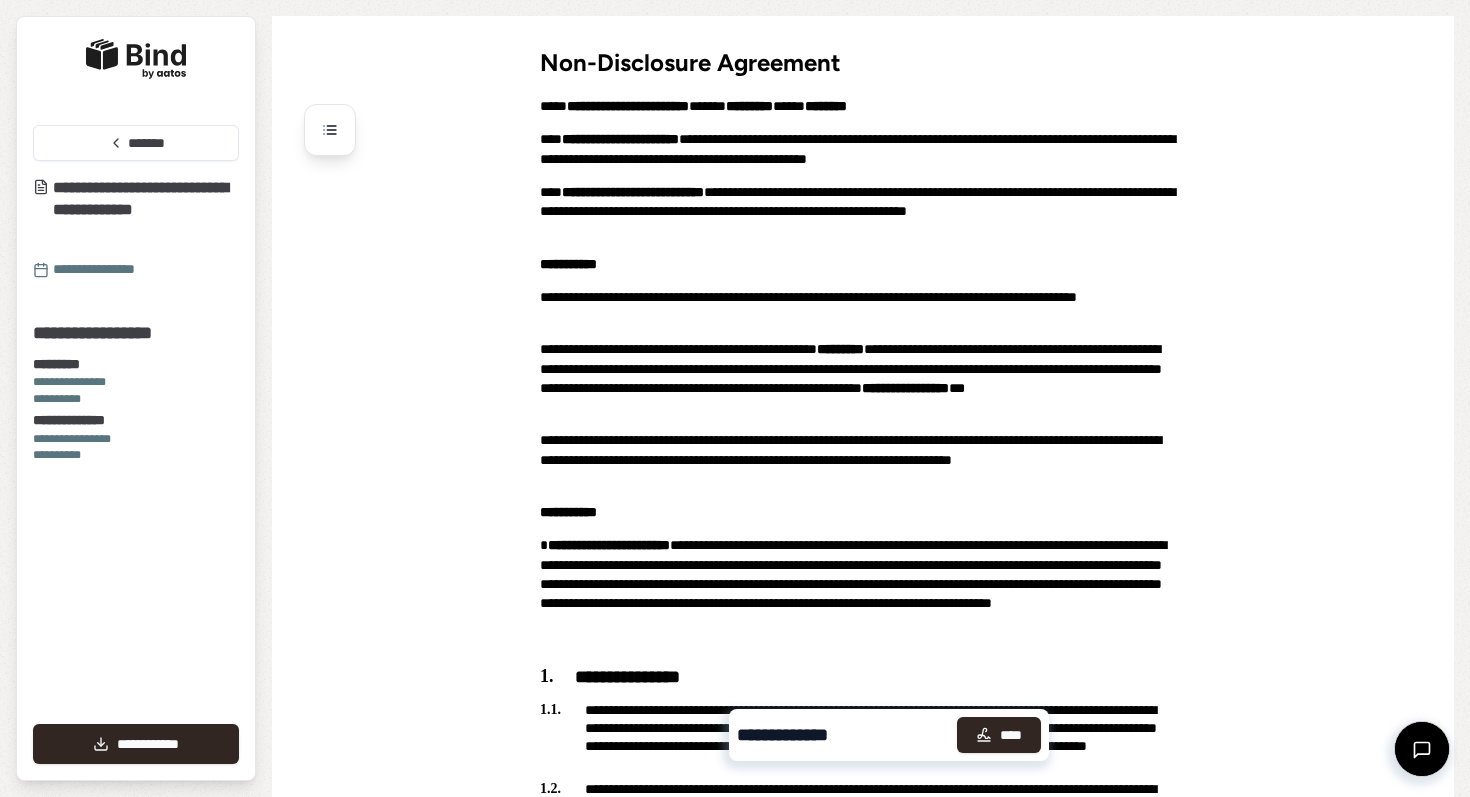 click on "**********" at bounding box center (792, 735) 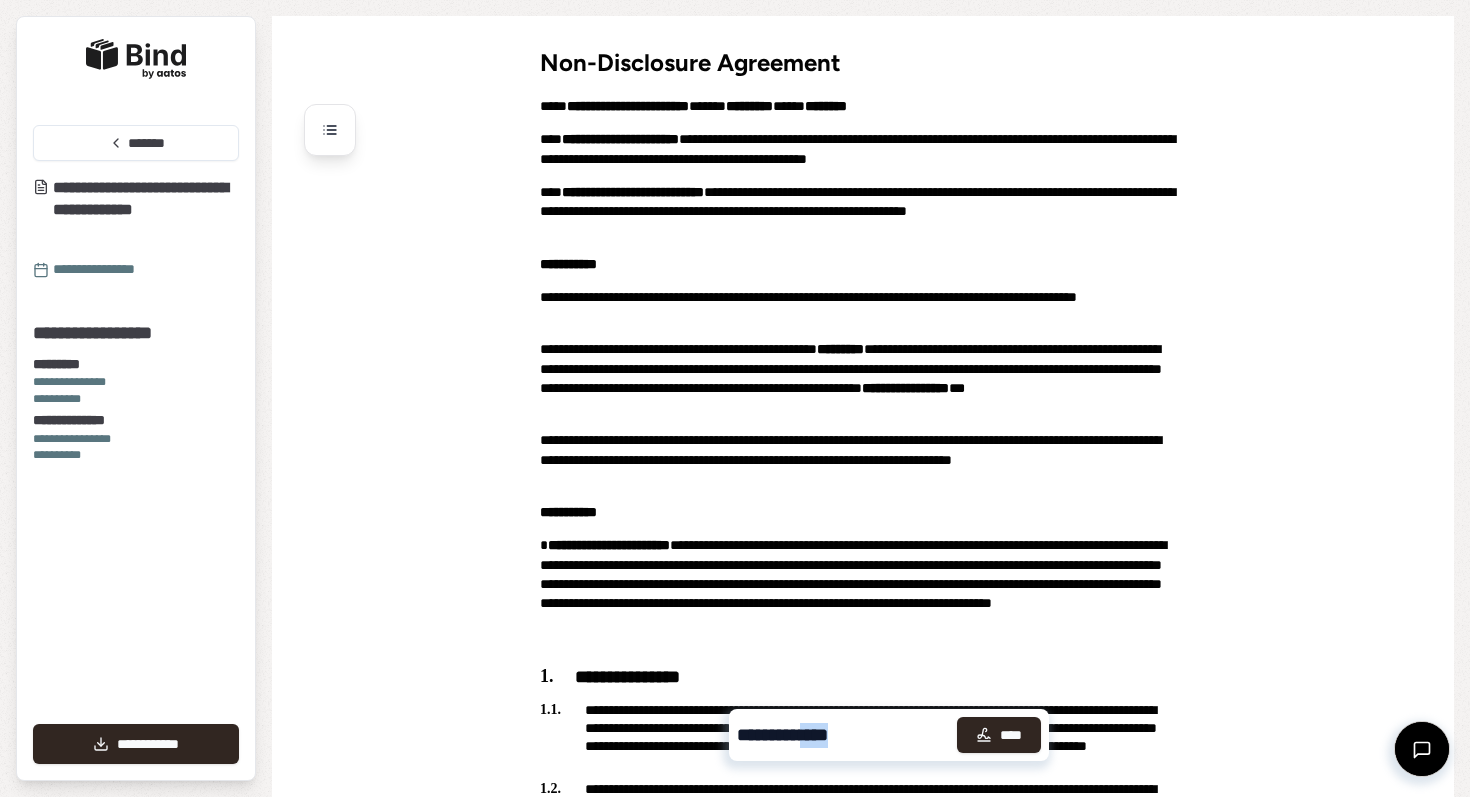 click on "**********" at bounding box center [792, 735] 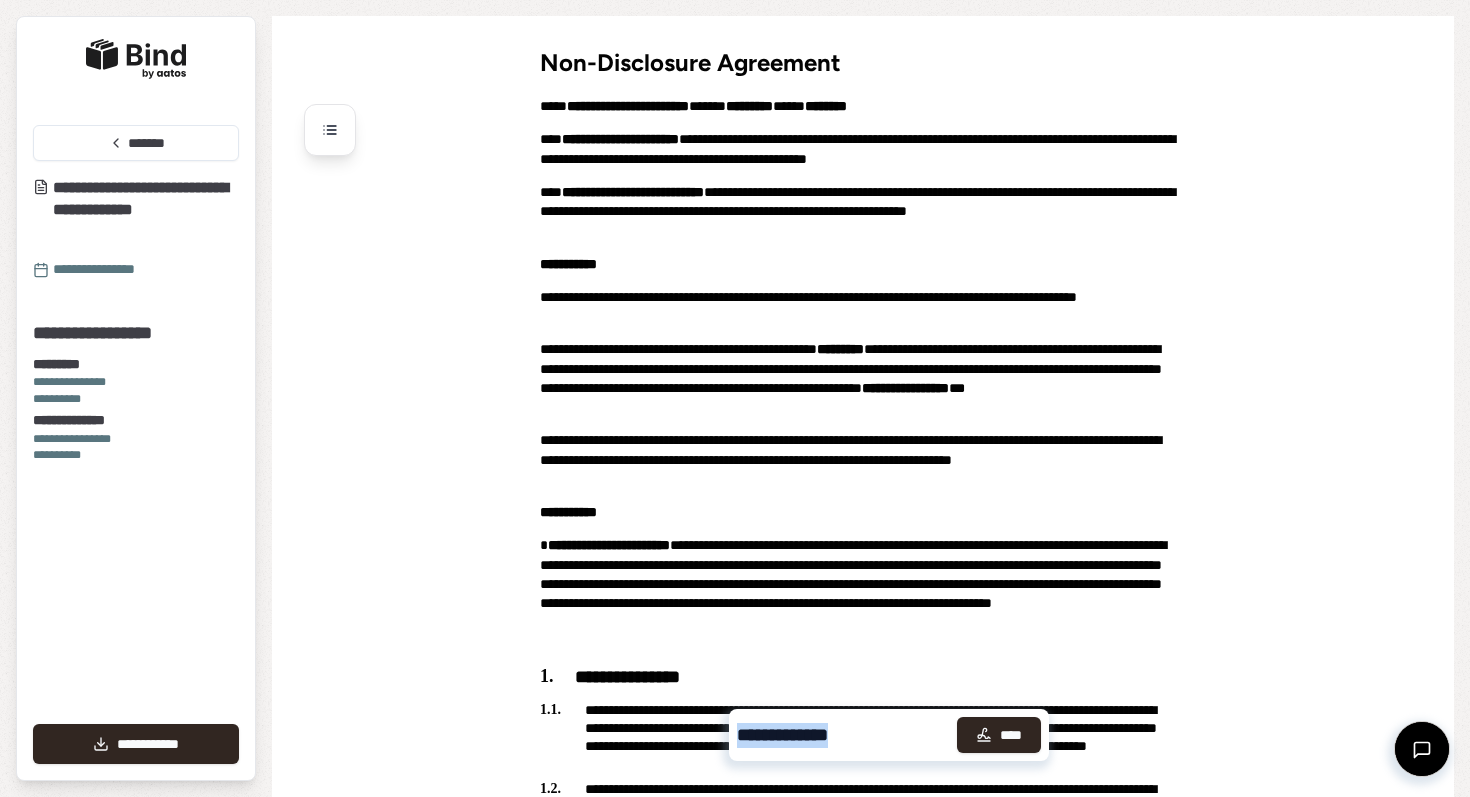 click on "**********" at bounding box center (792, 735) 